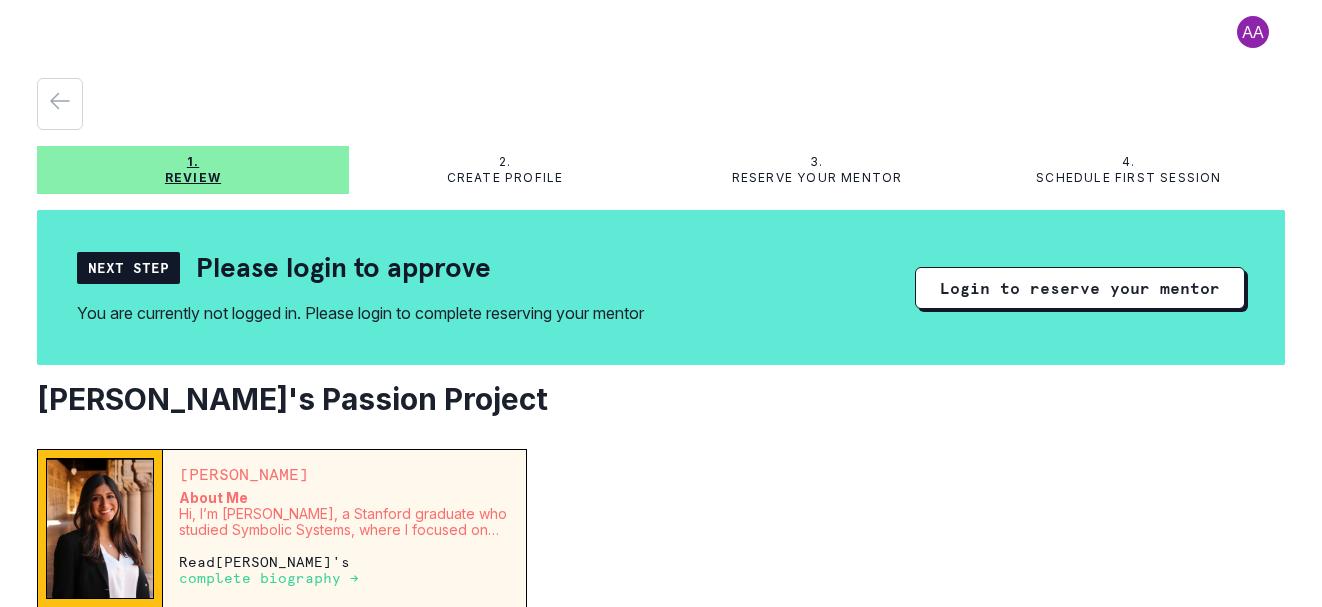 scroll, scrollTop: 0, scrollLeft: 0, axis: both 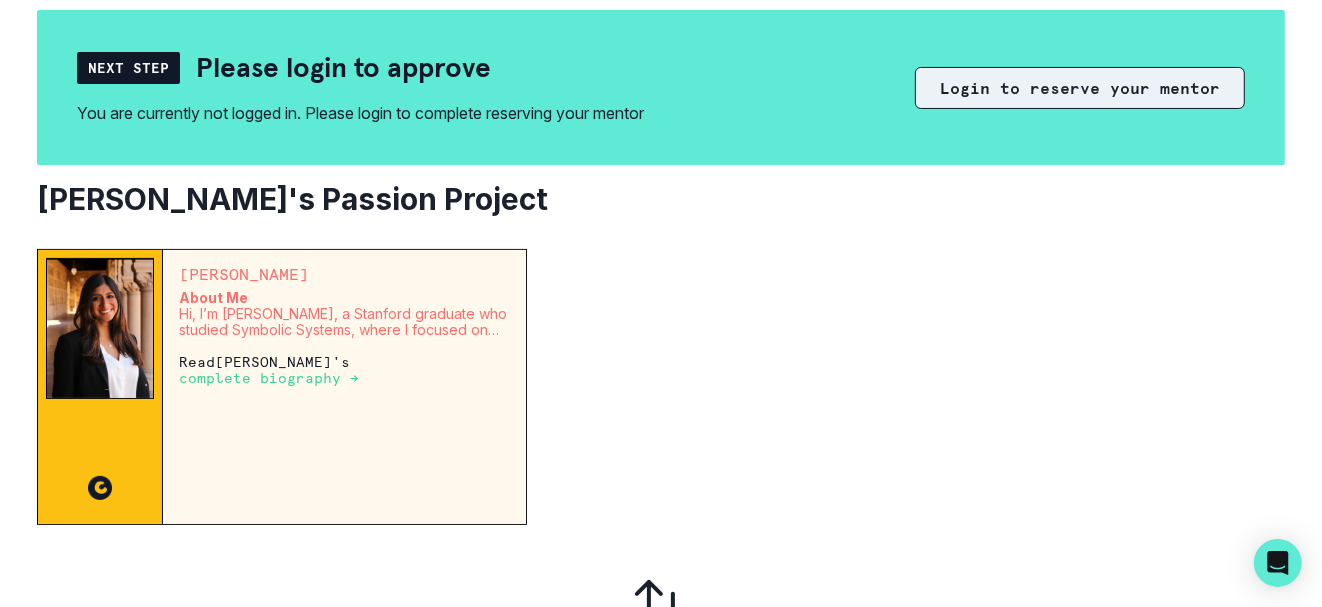 click on "Login to reserve your mentor" at bounding box center (1080, 88) 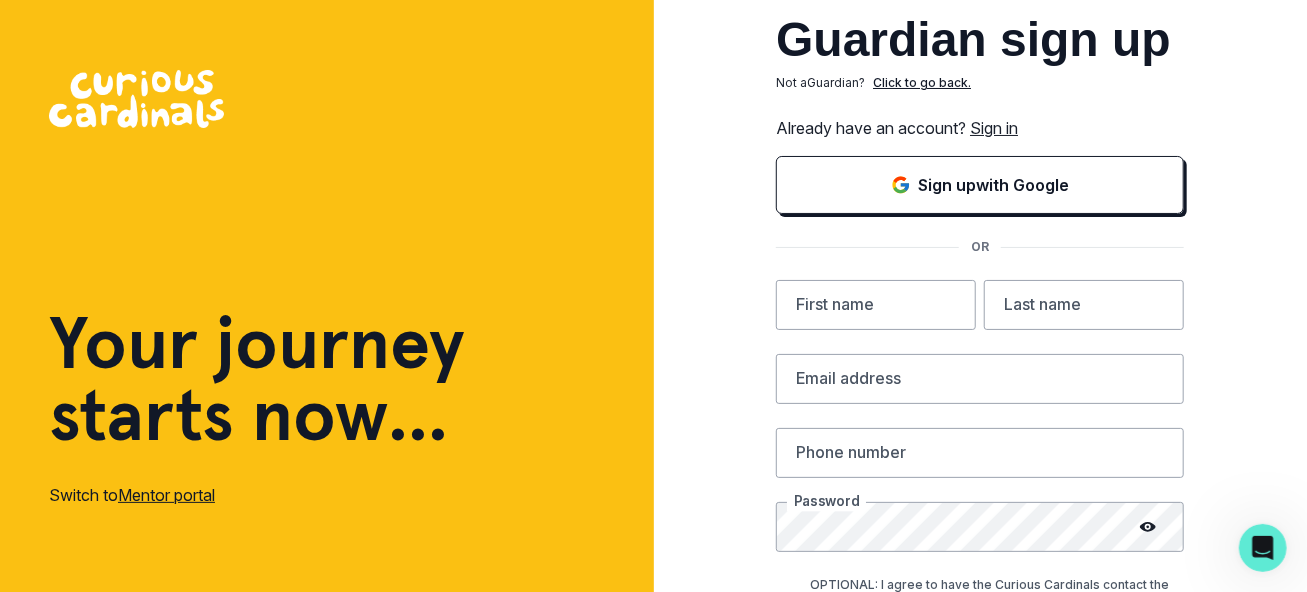 scroll, scrollTop: 0, scrollLeft: 0, axis: both 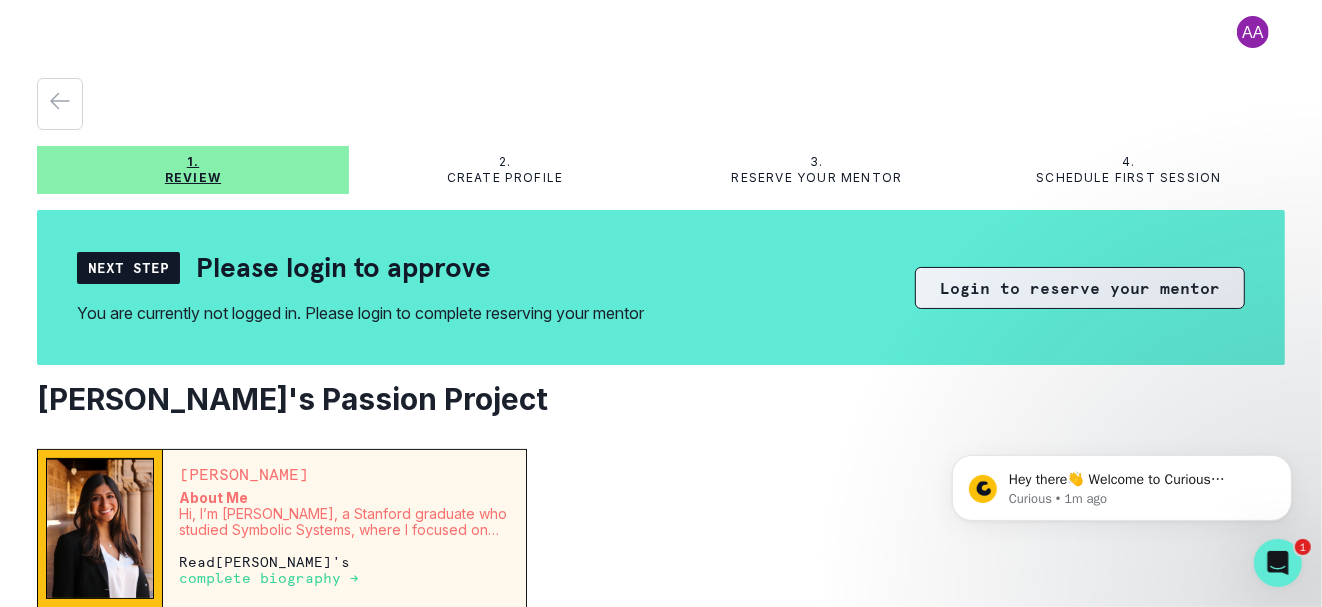 click on "Login to reserve your mentor" at bounding box center (1080, 288) 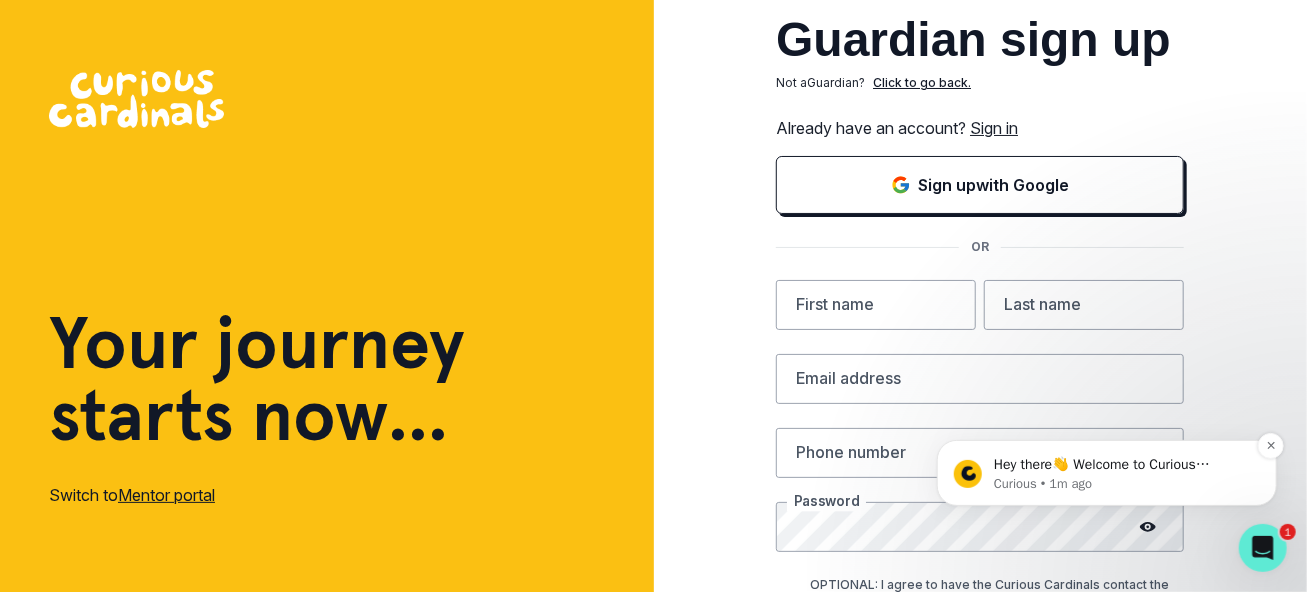 click on "Curious • 1m ago" at bounding box center [1122, 483] 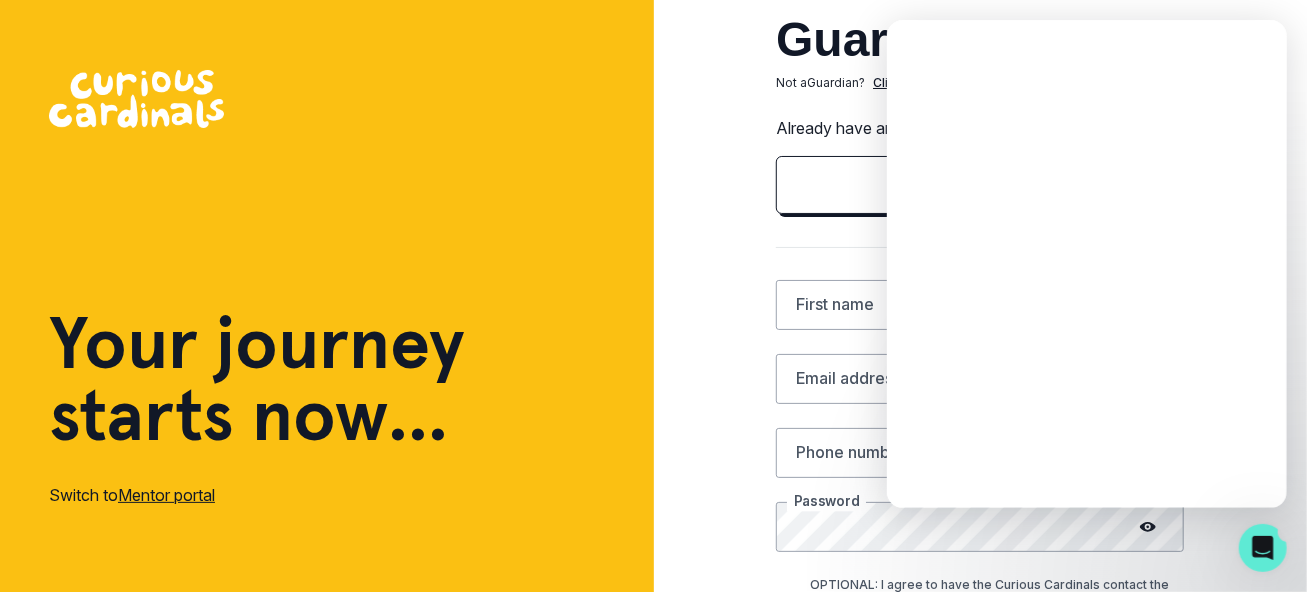 scroll, scrollTop: 0, scrollLeft: 0, axis: both 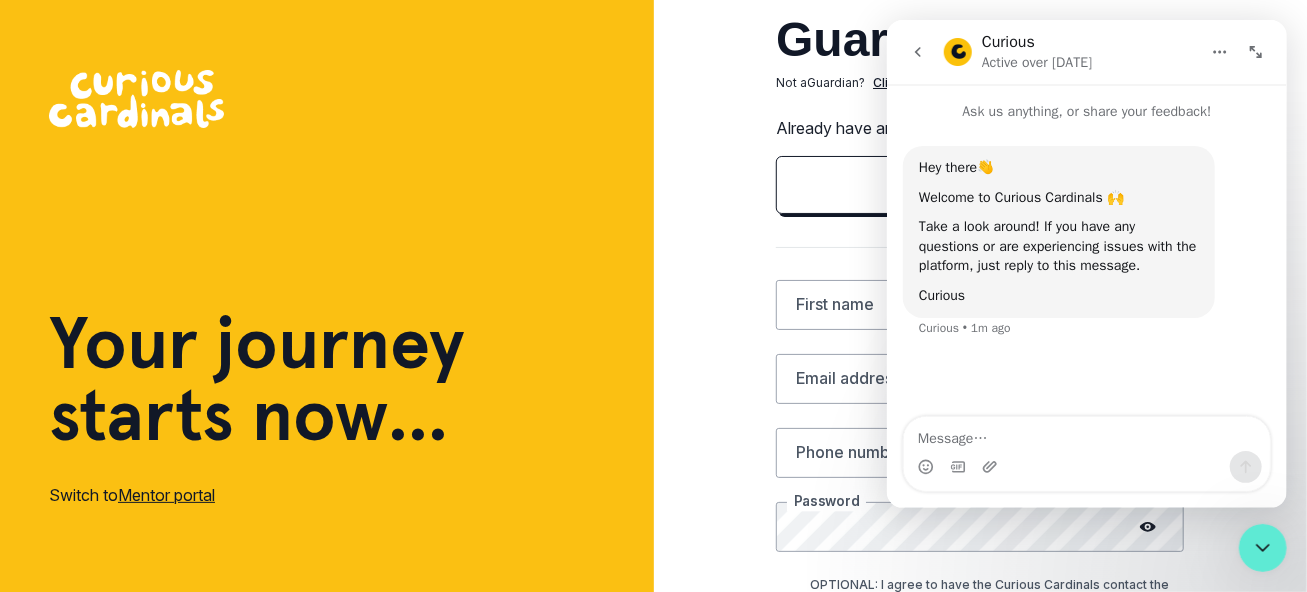 click at bounding box center [1086, 434] 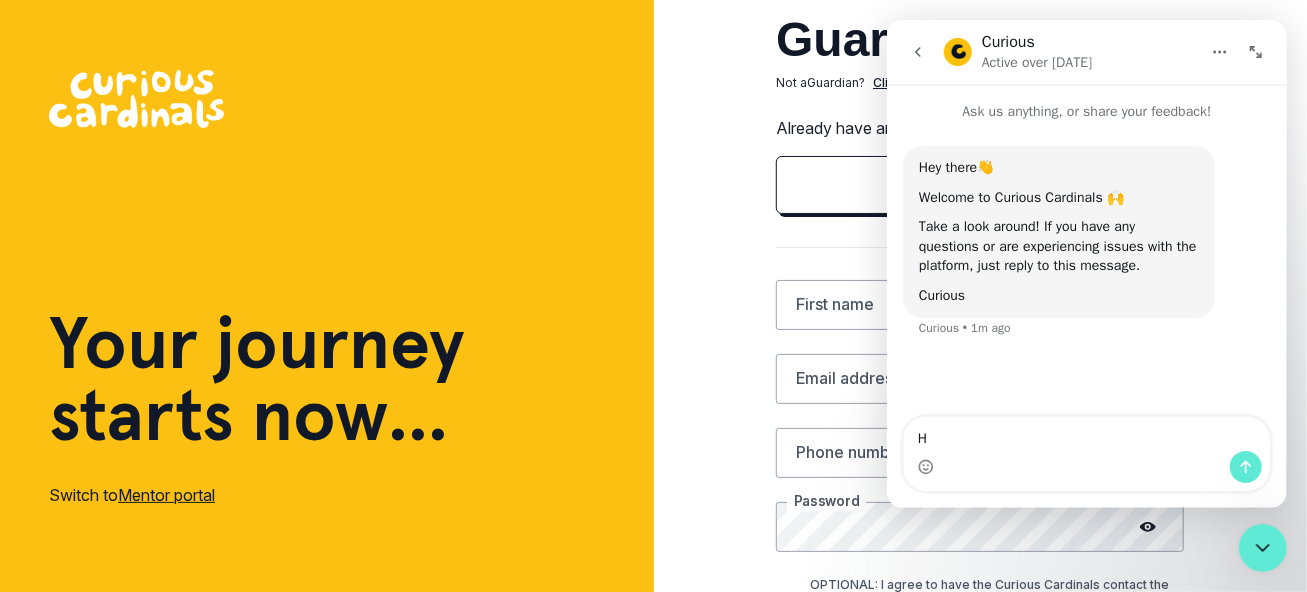 type on "Hi" 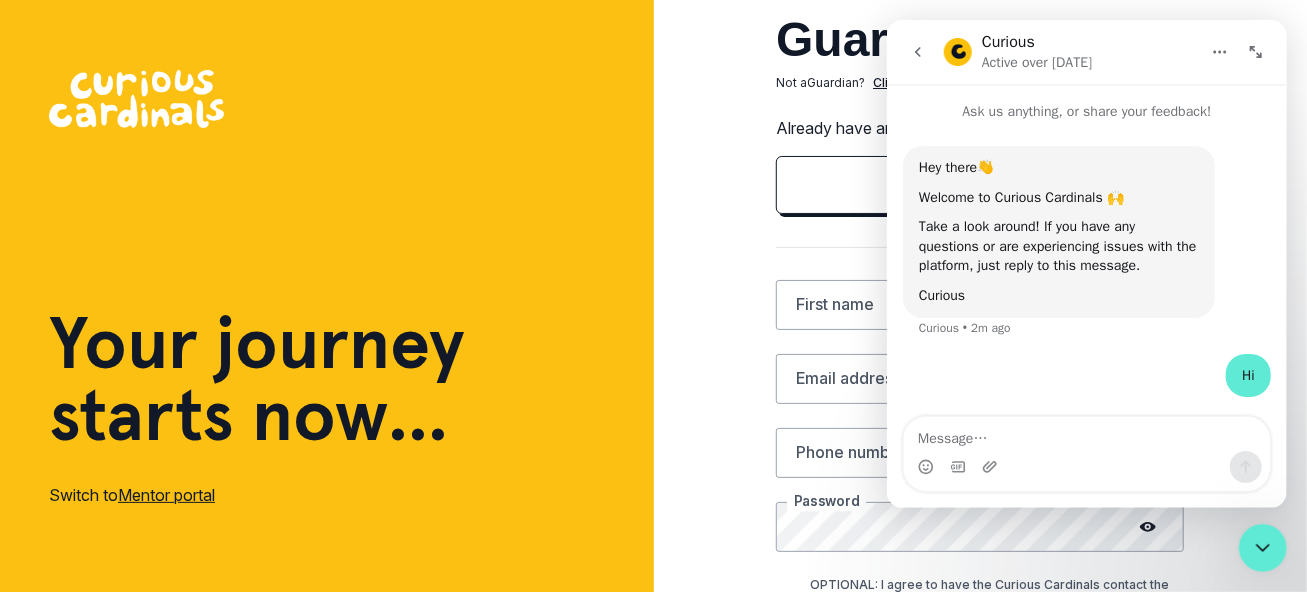 scroll, scrollTop: 0, scrollLeft: 0, axis: both 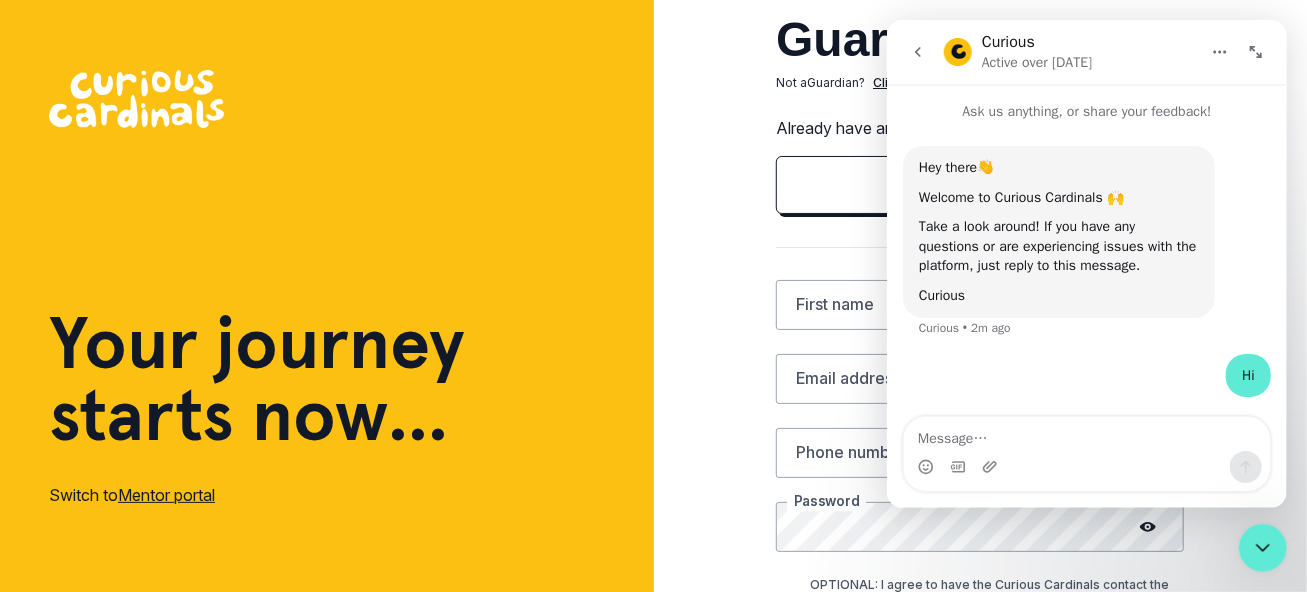 click on "Guardian sign up Not a  Guardian ? Click to go back. Already have an account?   Sign in Sign up  with Google OR First name Last name Email address Phone number Password OPTIONAL: I agree to have the Curious Cardinals contact the provided phone number to coordinate finding a mentor for my student. Message and data rates may apply. Reply STOP to cancel anytime. Get started By clicking  Get Started , you agree to our Terms and Conditions" at bounding box center [981, 390] 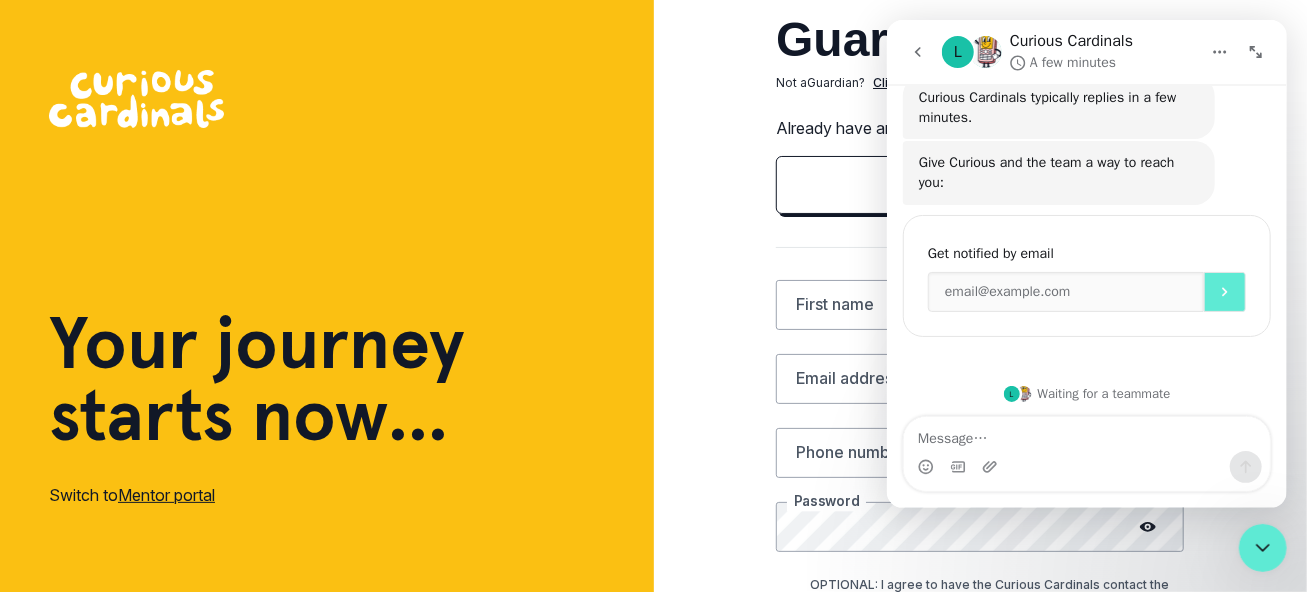 scroll, scrollTop: 320, scrollLeft: 0, axis: vertical 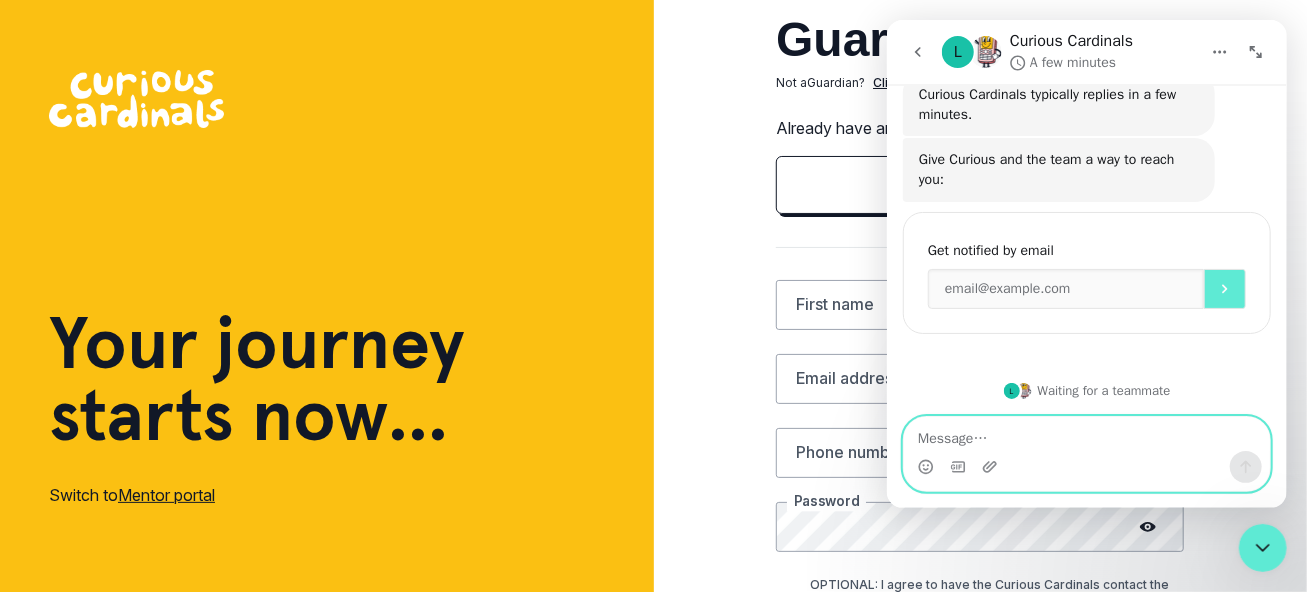 click at bounding box center (1086, 434) 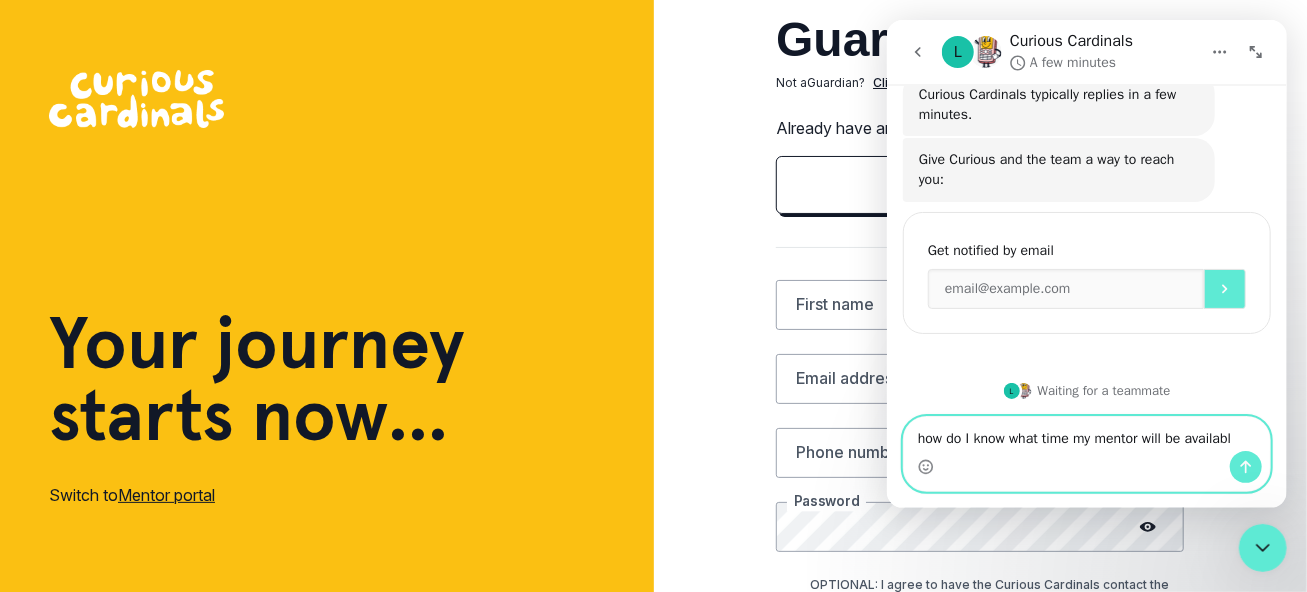 type on "how do I know what time my mentor will be available" 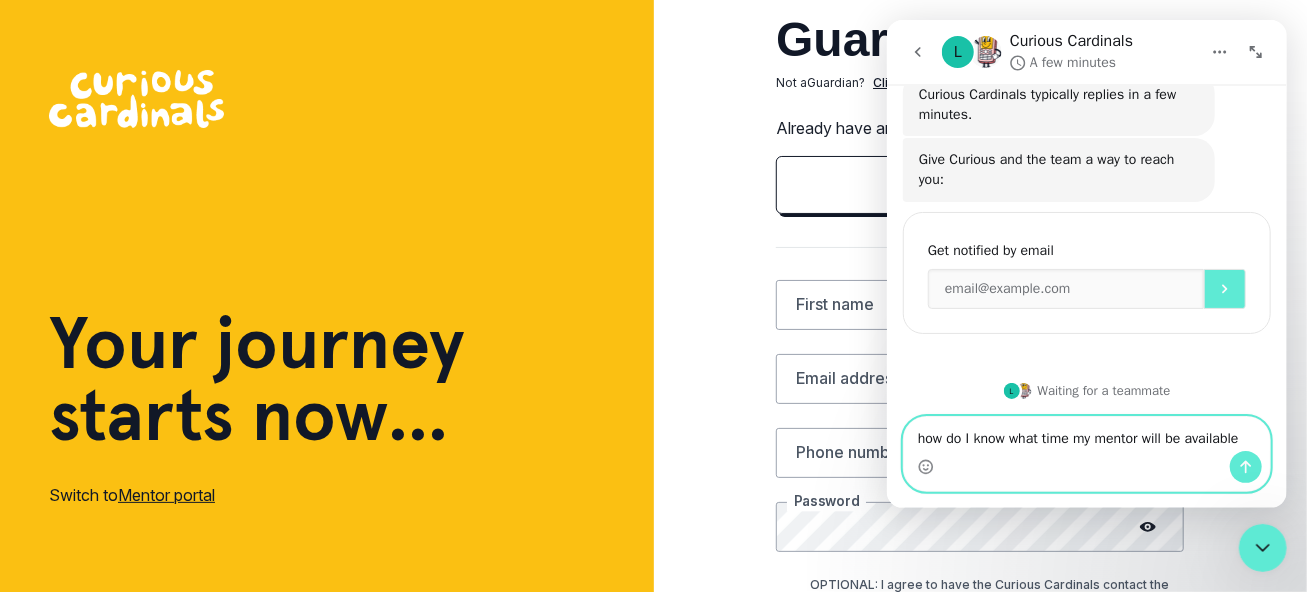 type 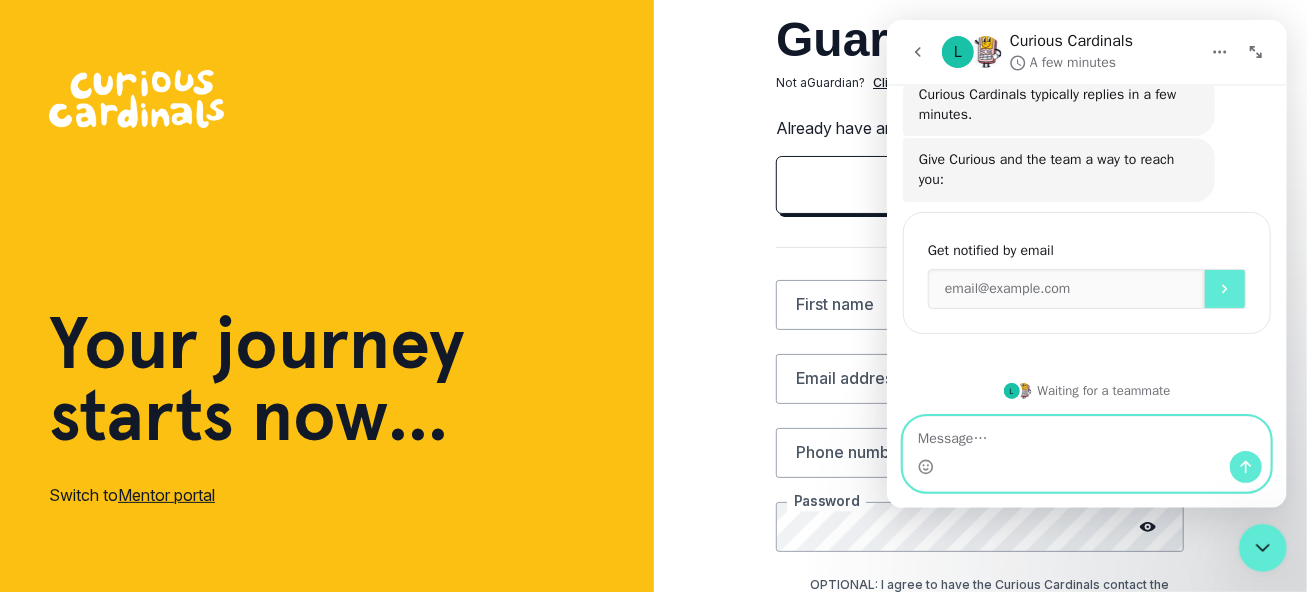 scroll, scrollTop: 399, scrollLeft: 0, axis: vertical 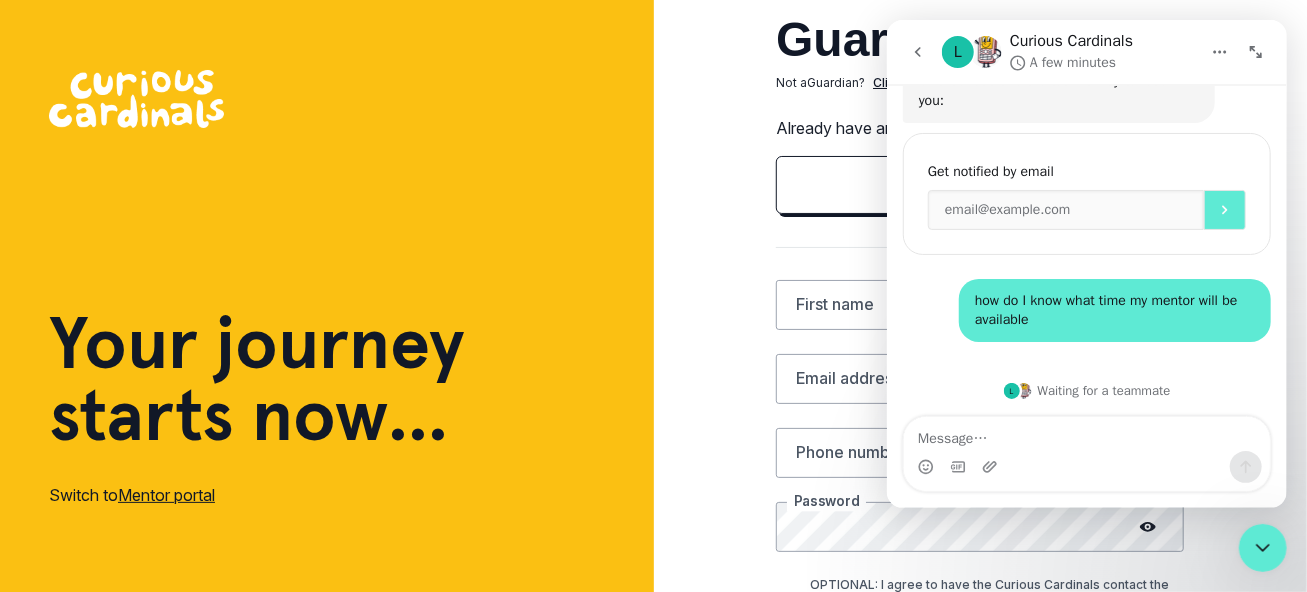 click on "OR" at bounding box center (980, 247) 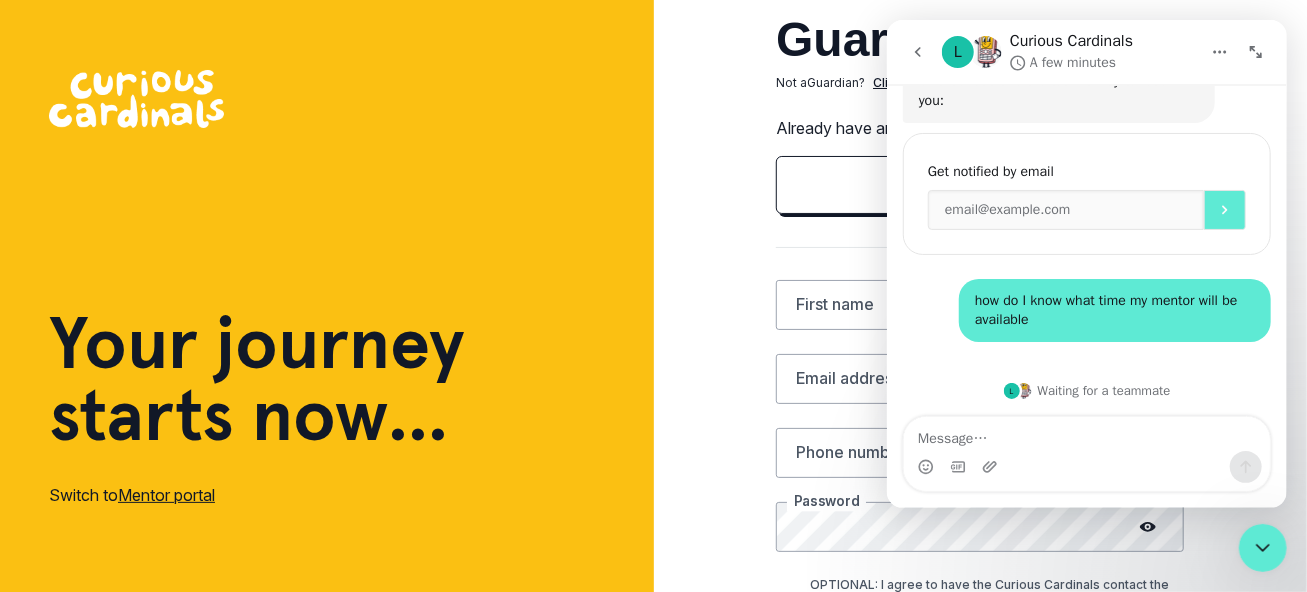click 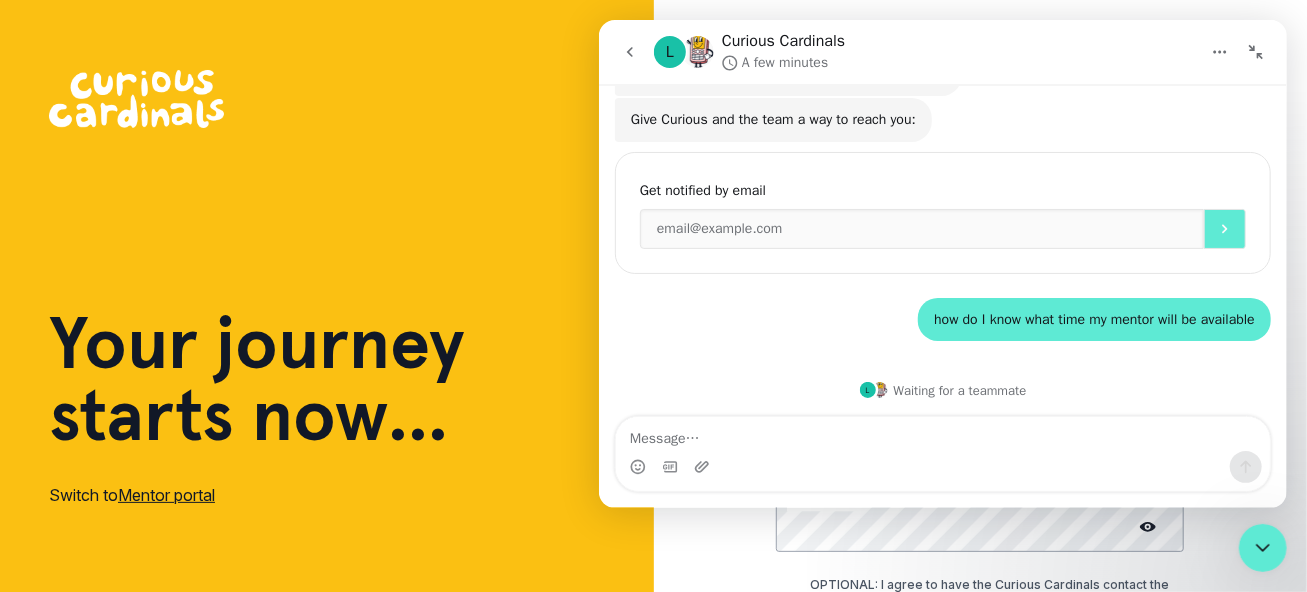 click 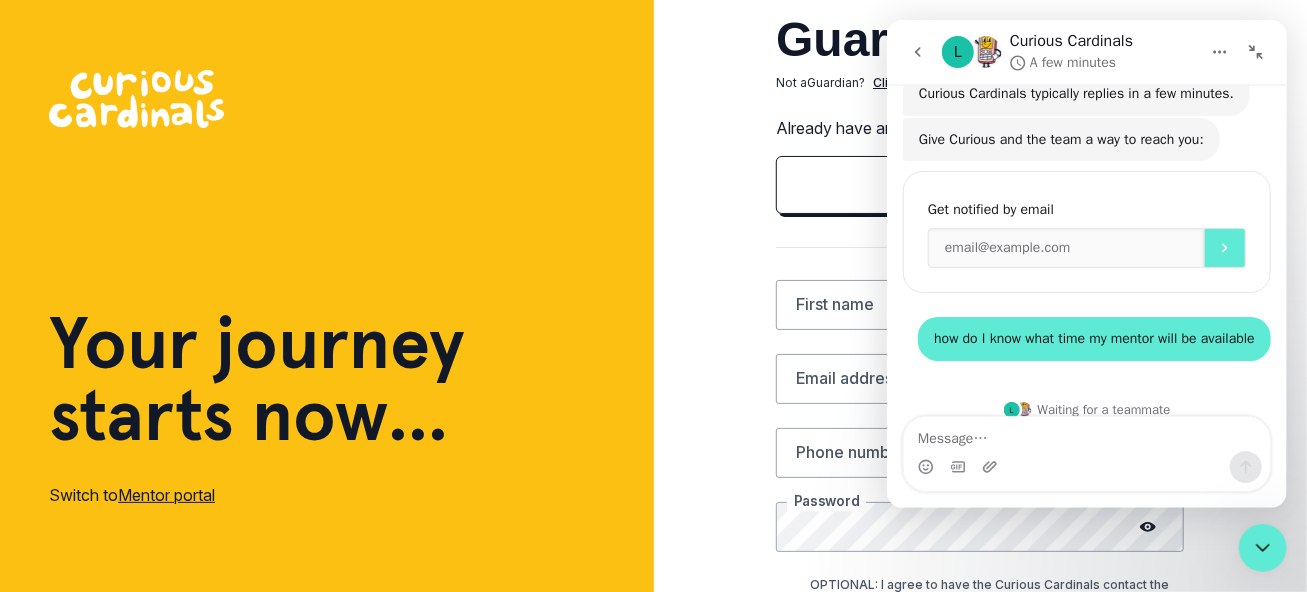 scroll, scrollTop: 399, scrollLeft: 0, axis: vertical 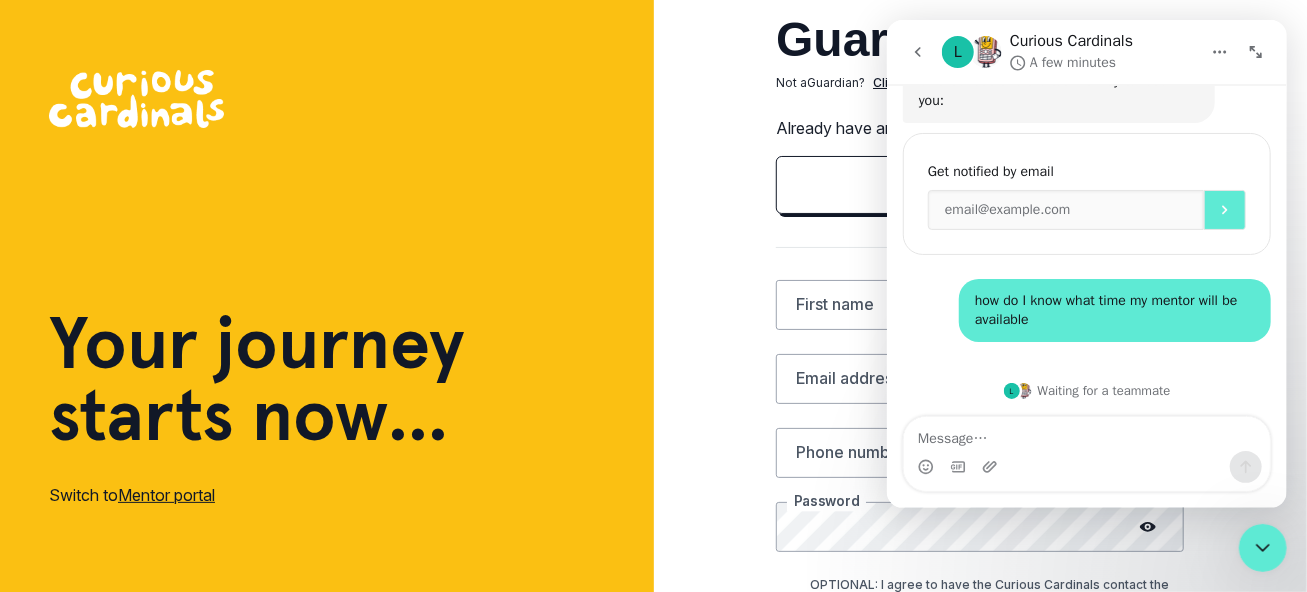click on "OR" at bounding box center [980, 247] 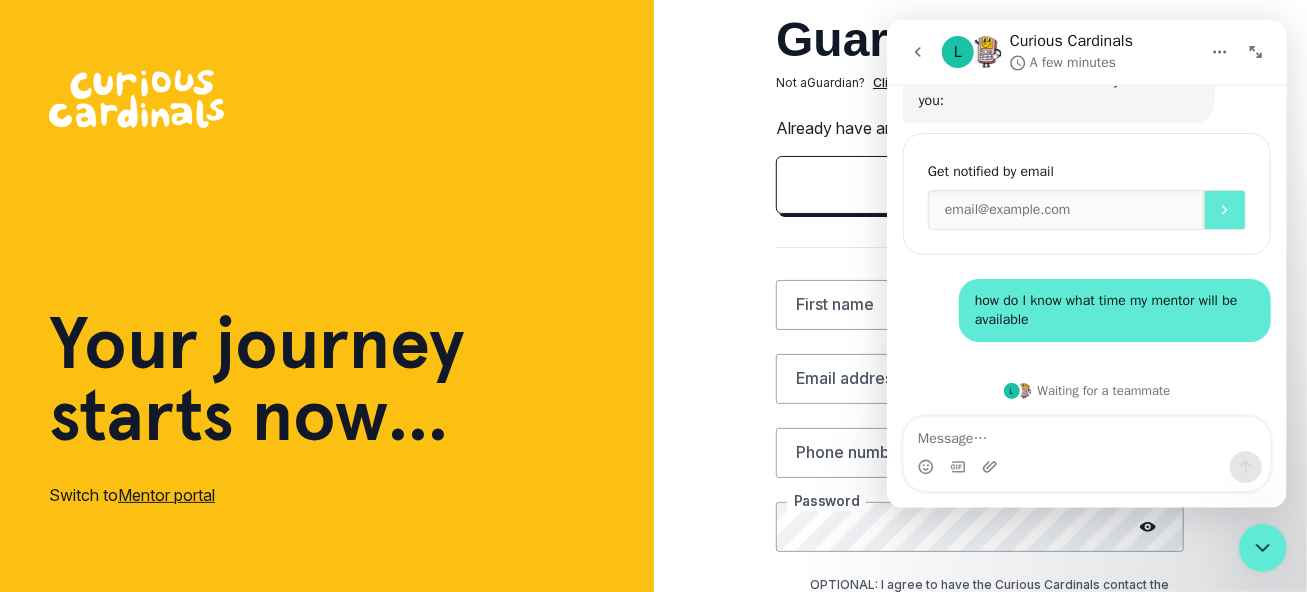 scroll, scrollTop: 0, scrollLeft: 0, axis: both 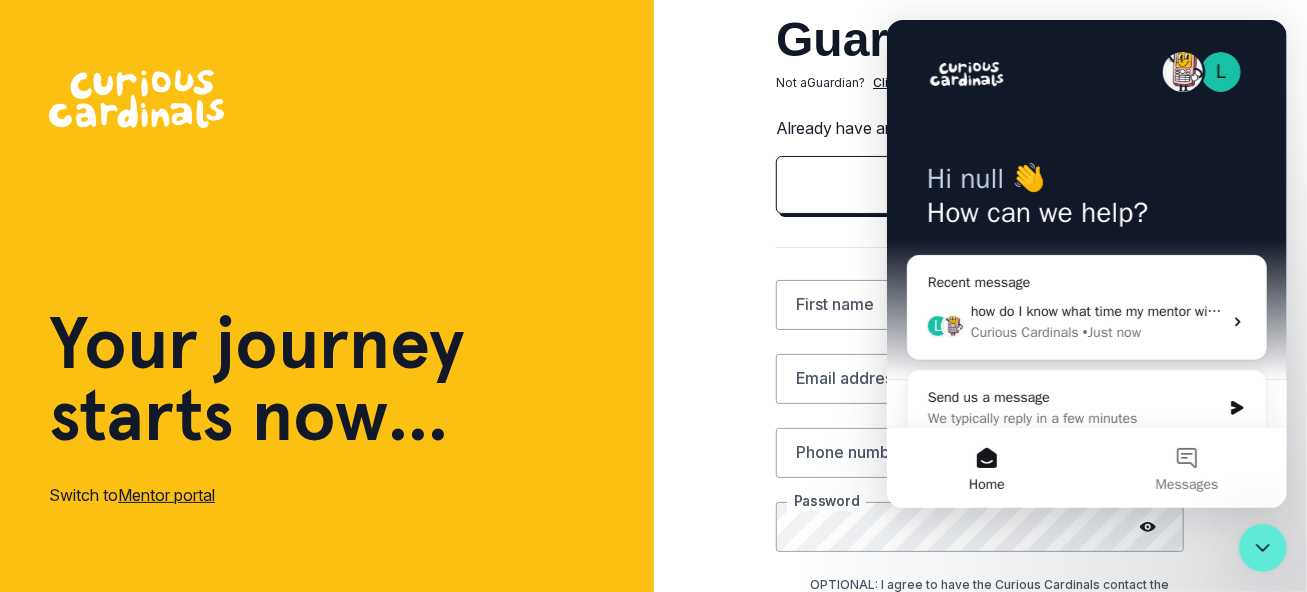 click on "Home" at bounding box center (986, 468) 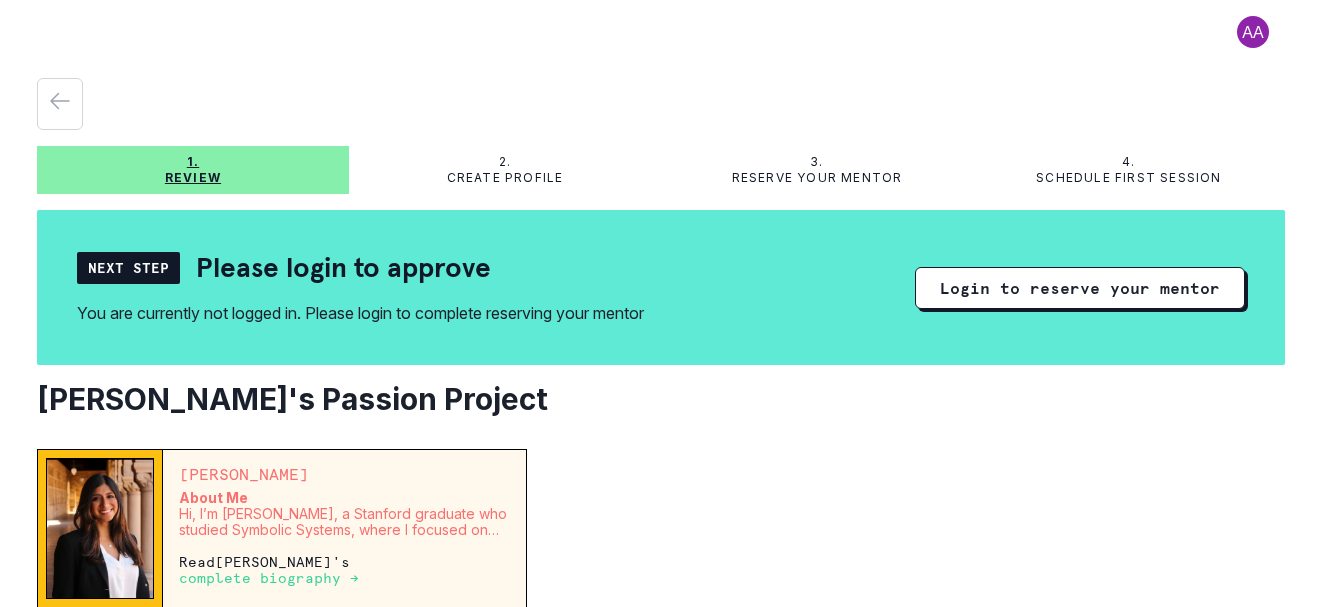 scroll, scrollTop: 0, scrollLeft: 0, axis: both 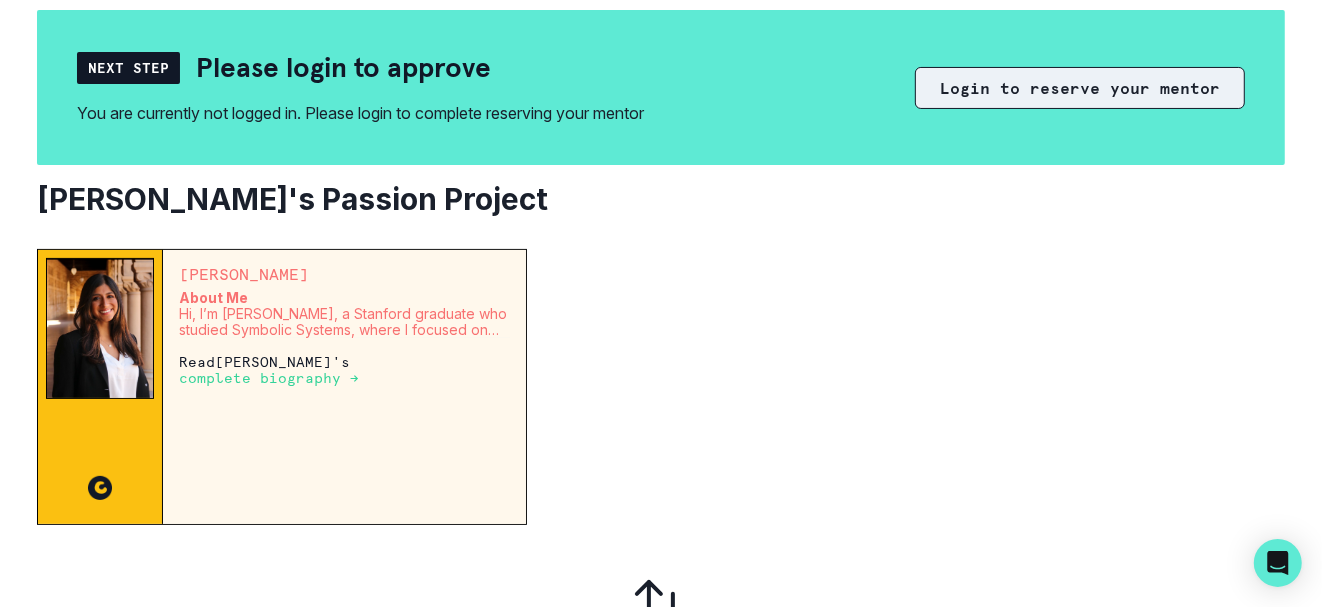 click on "Login to reserve your mentor" at bounding box center [1080, 88] 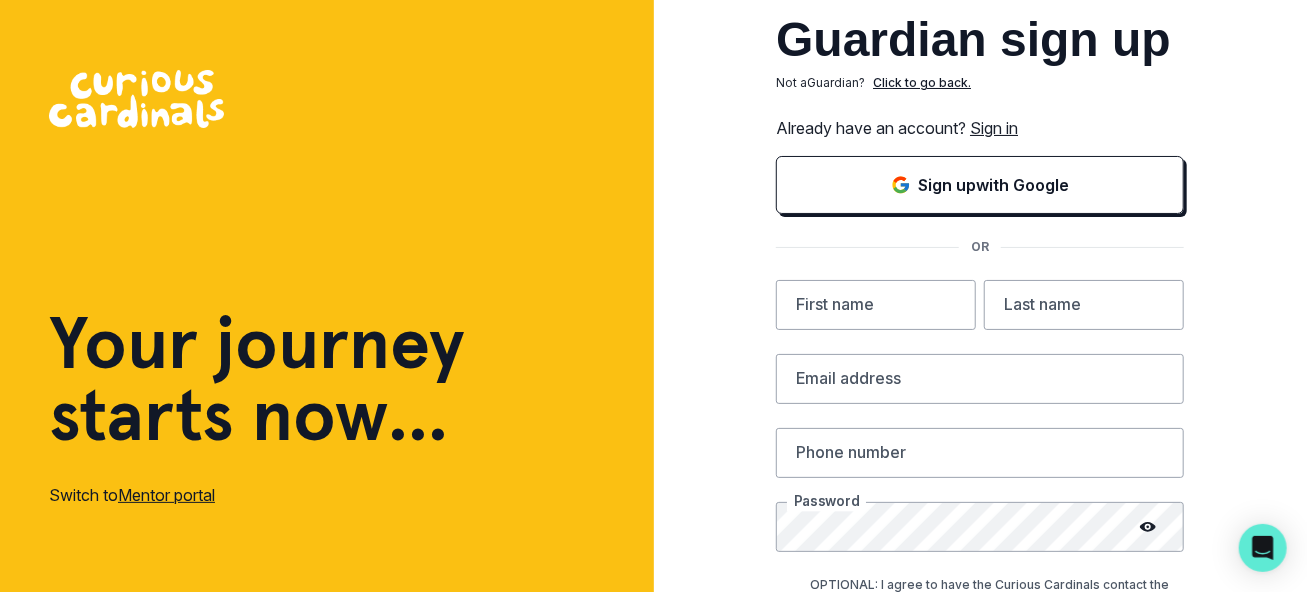 click on "Sign in" at bounding box center [994, 128] 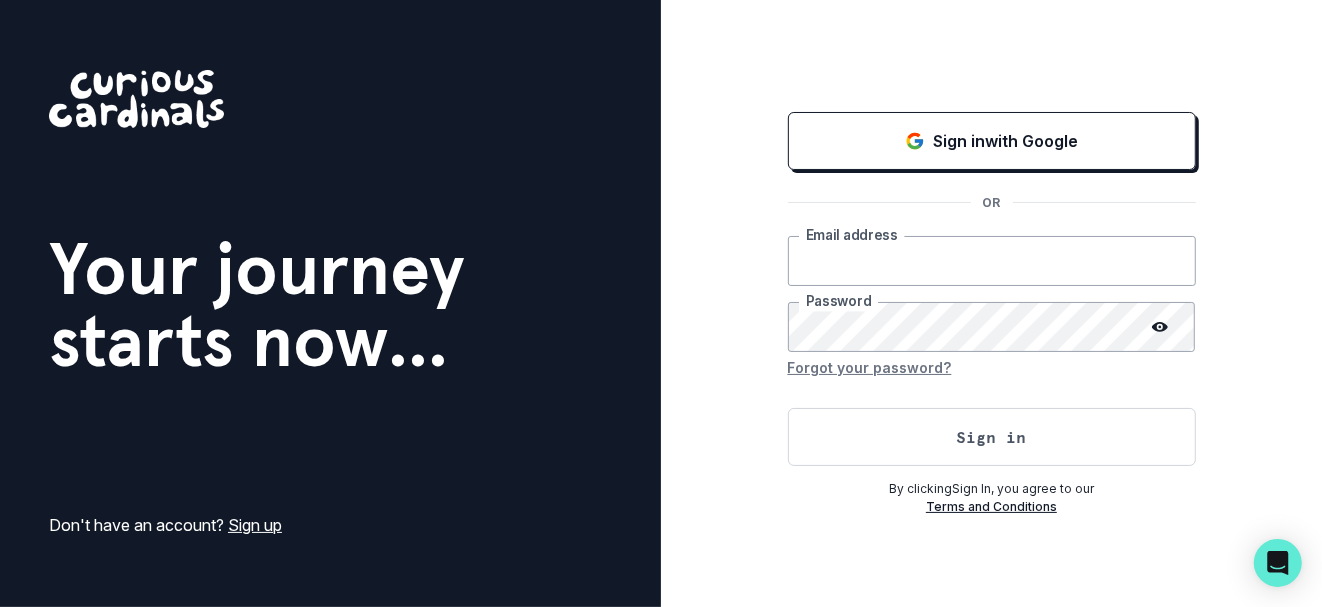 click at bounding box center [992, 261] 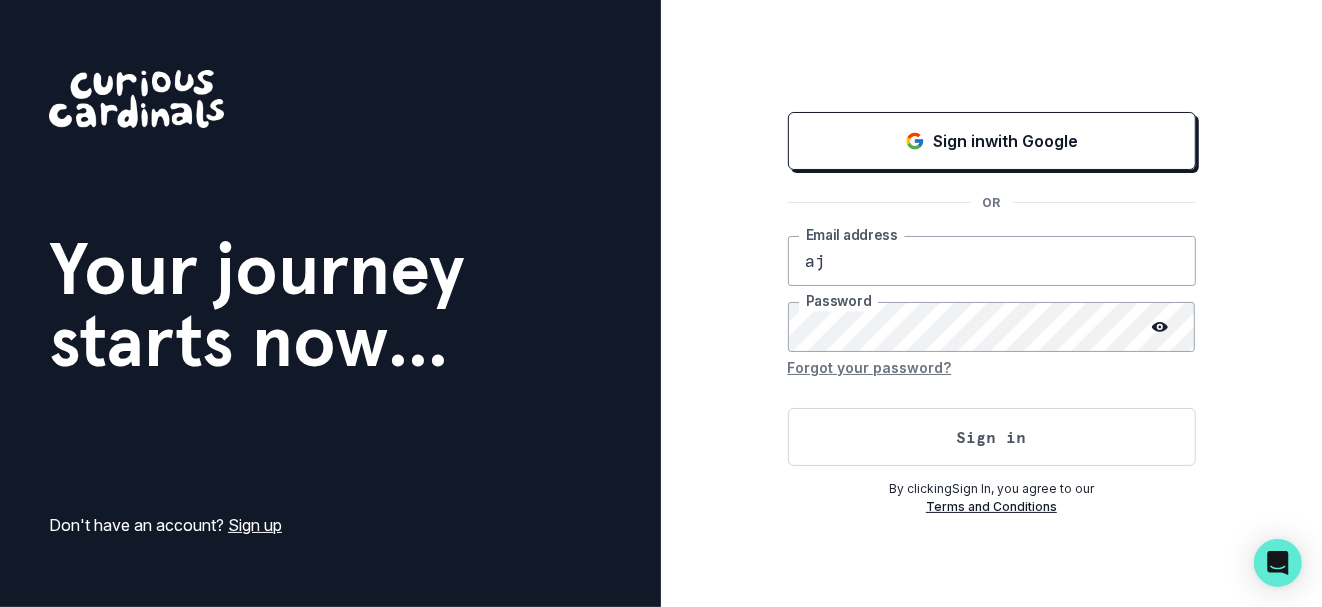 type on "a" 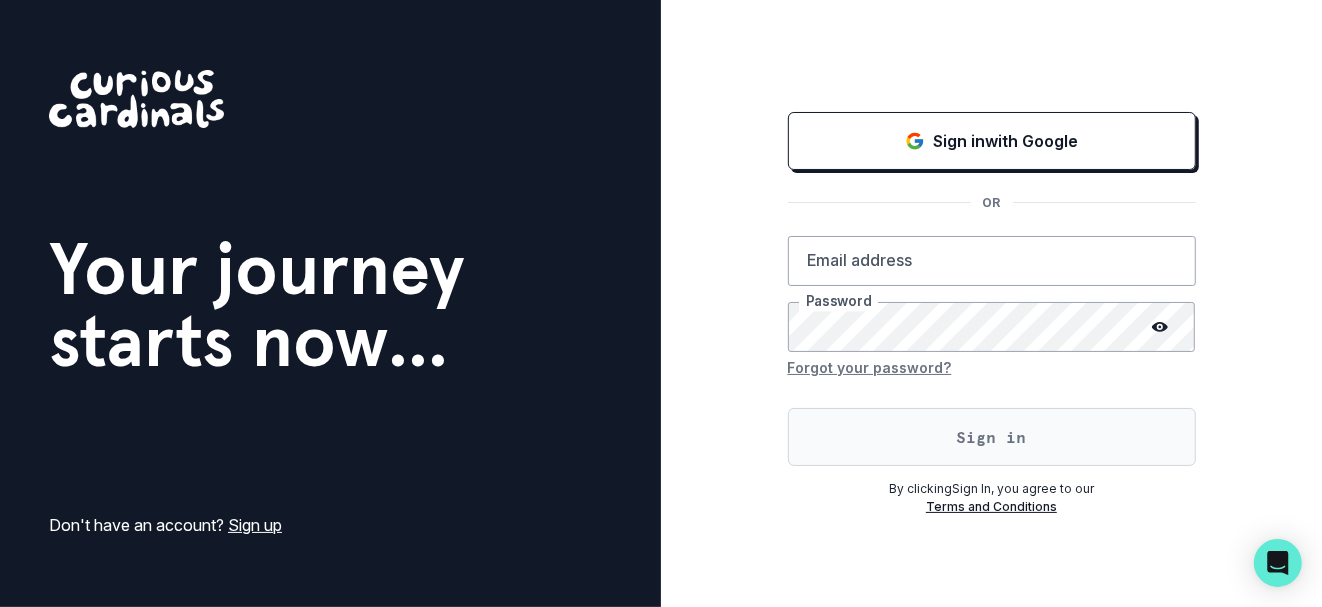 click on "Sign in" at bounding box center (992, 437) 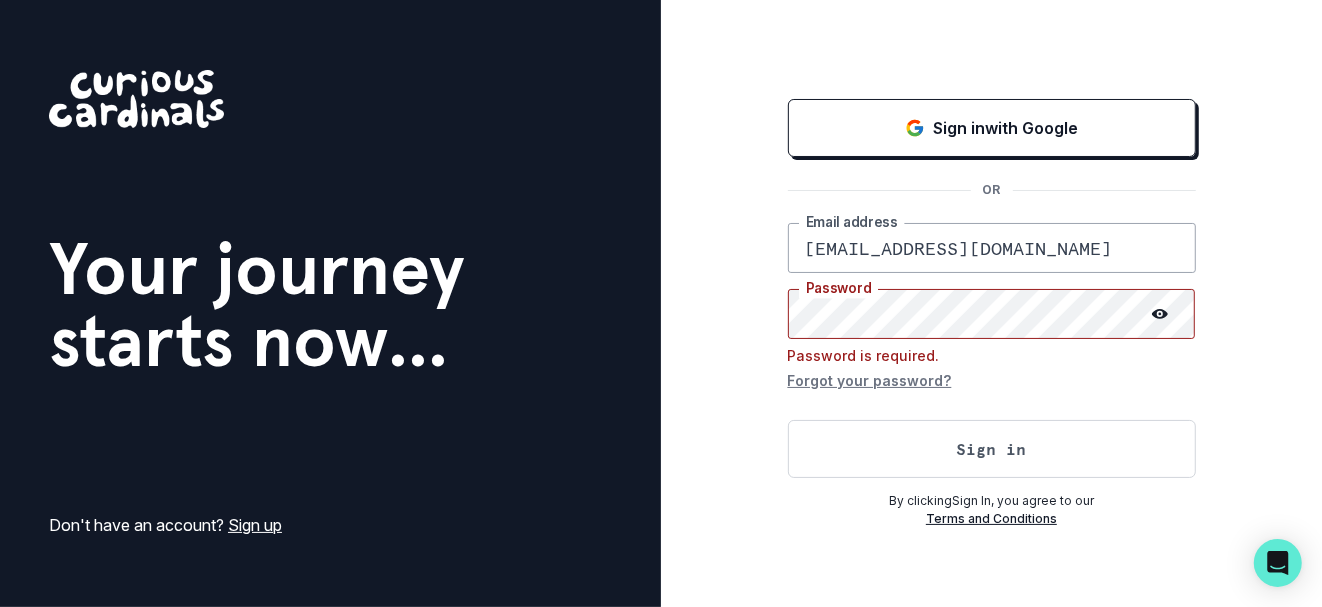 type on "[EMAIL_ADDRESS][DOMAIN_NAME]" 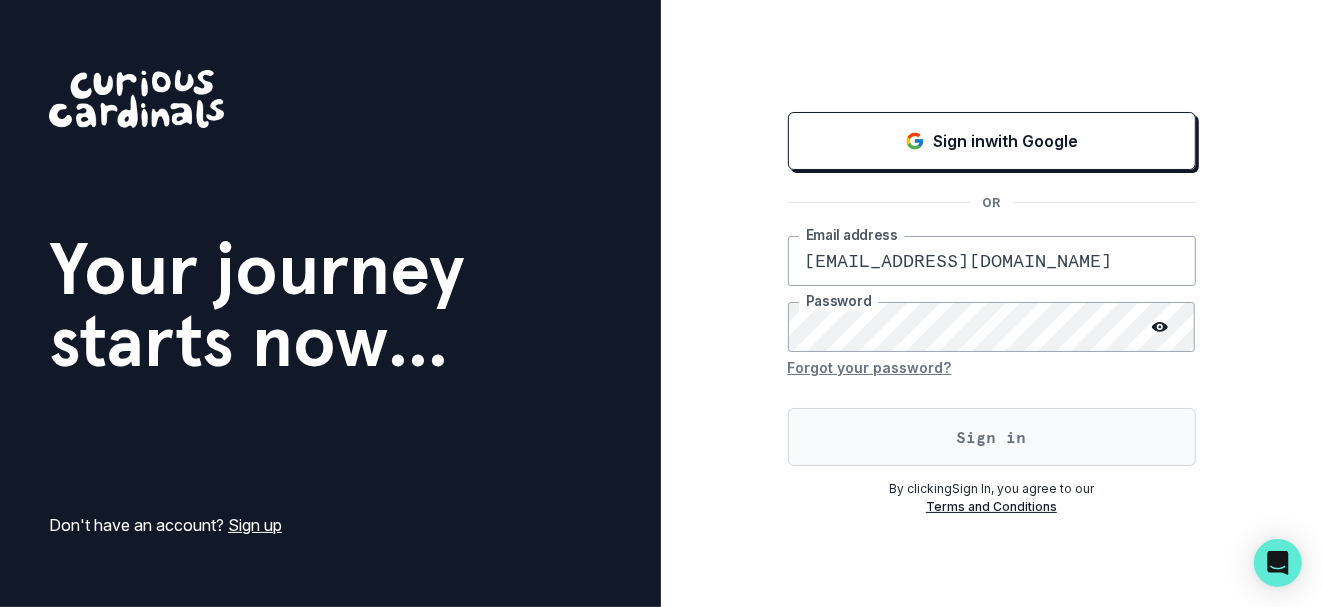 click on "Sign in" at bounding box center [992, 437] 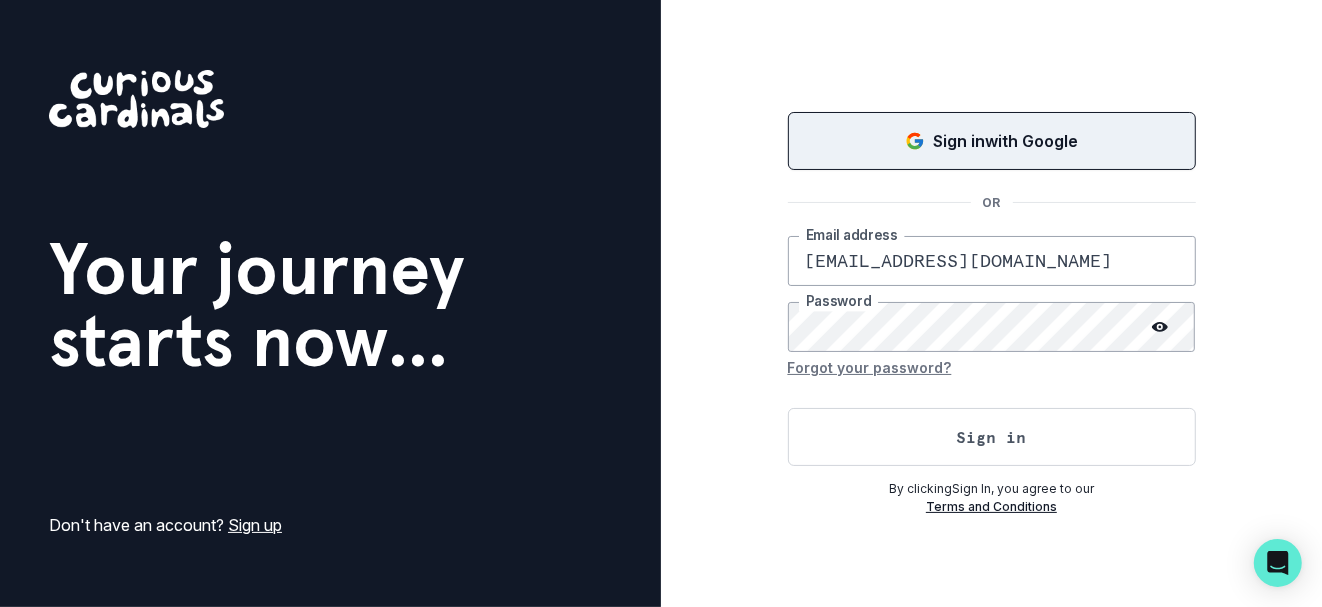 click on "Sign in  with Google" at bounding box center [992, 141] 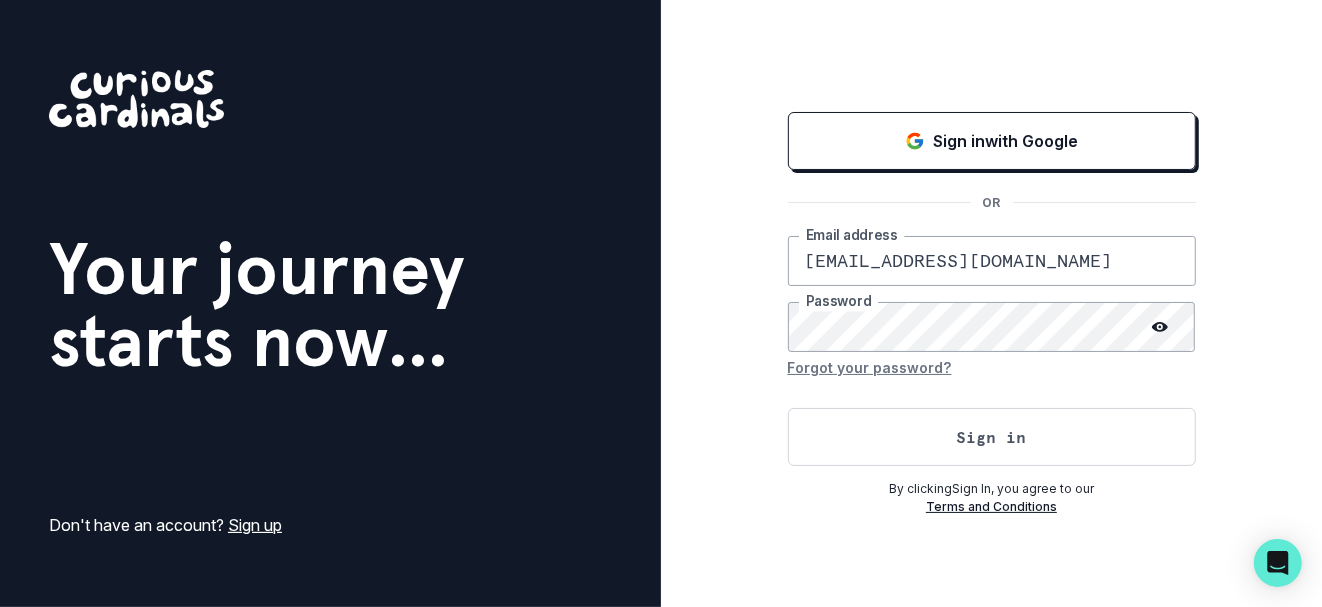 click on "Sign up" at bounding box center (255, 525) 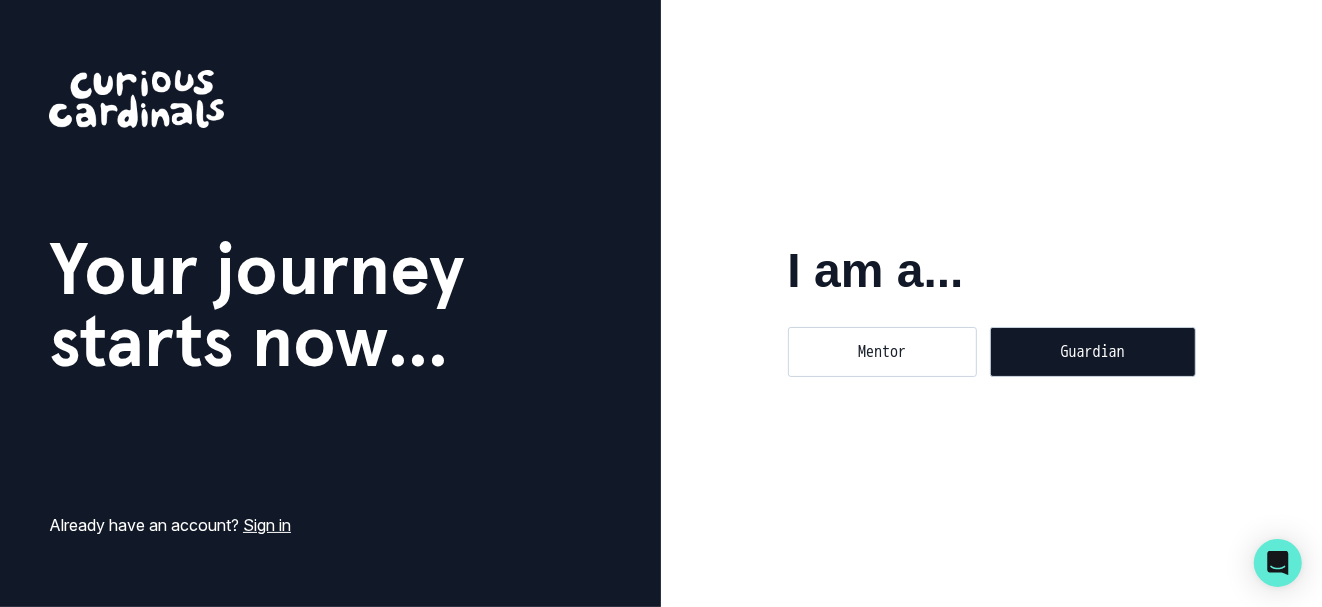 click on "Guardian" at bounding box center (1093, 352) 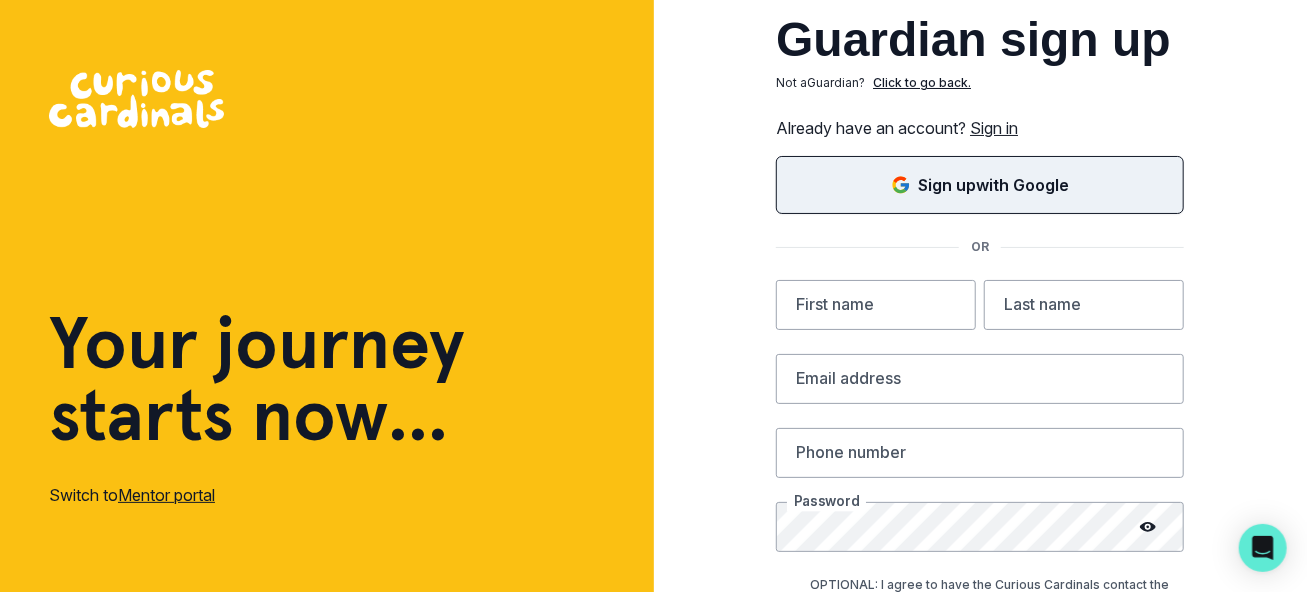 click on "Sign up  with Google" at bounding box center [994, 185] 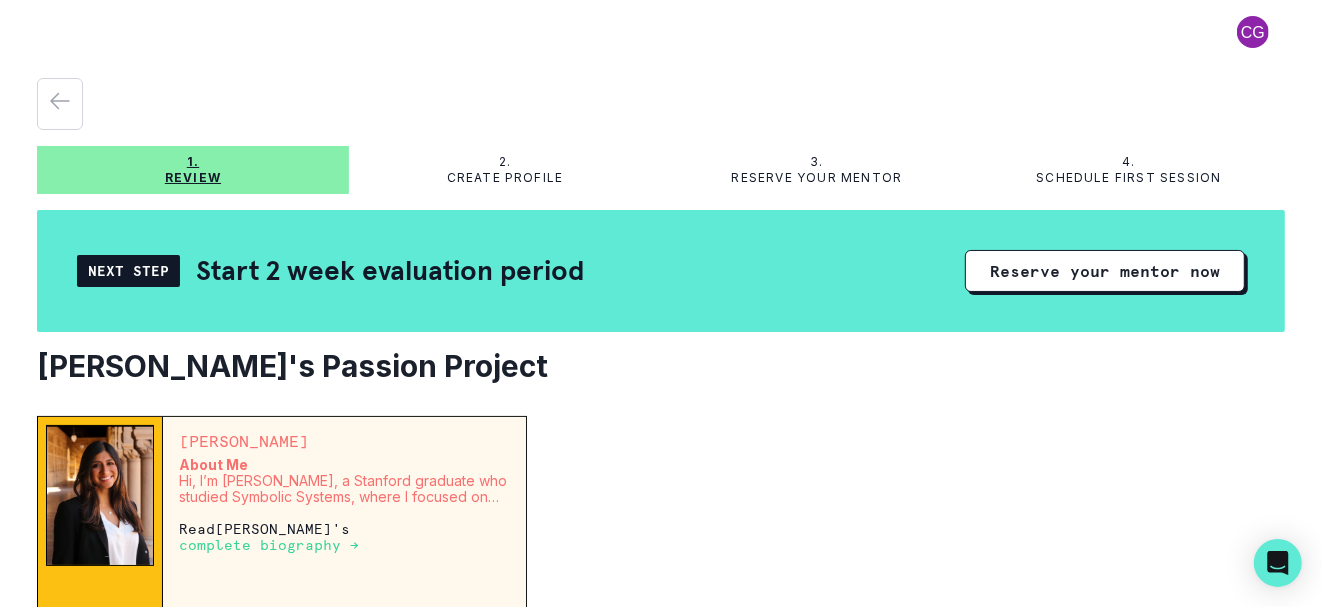 scroll, scrollTop: 100, scrollLeft: 0, axis: vertical 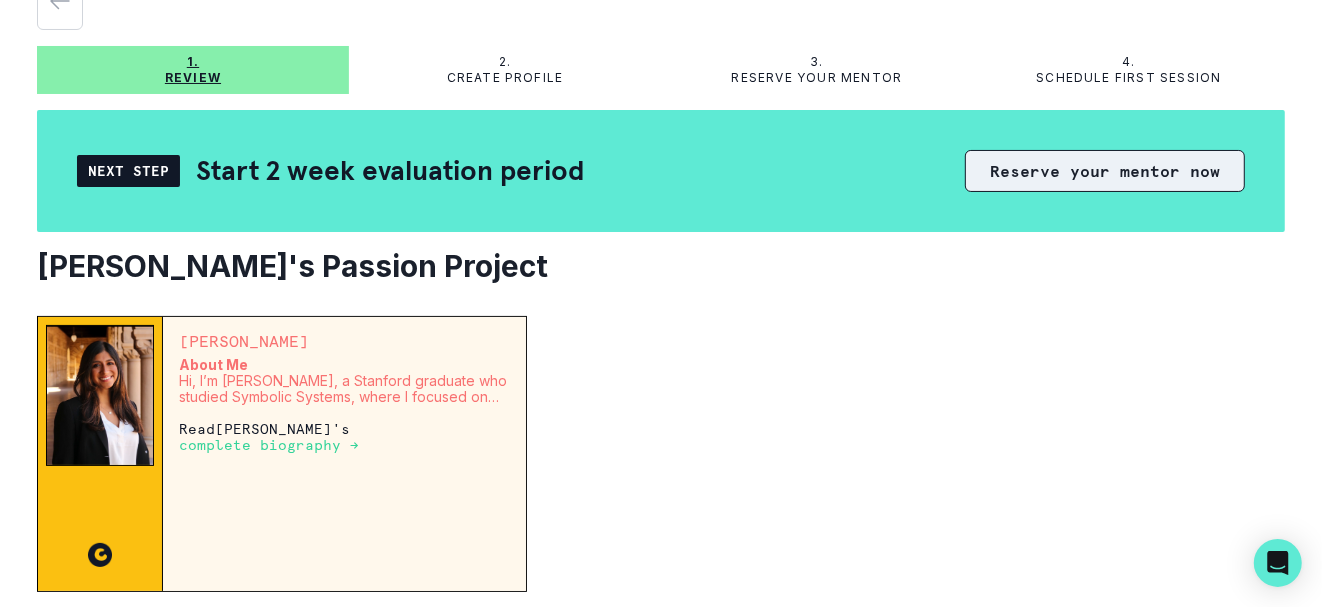 click on "Reserve your mentor now" at bounding box center (1105, 171) 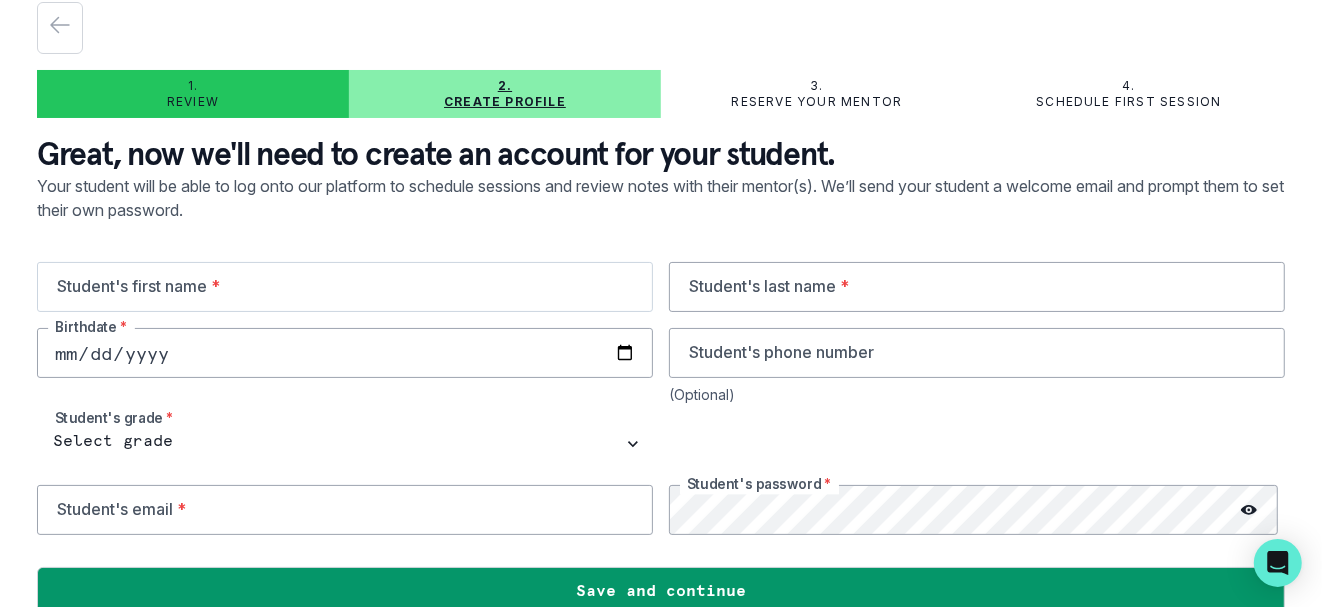 scroll, scrollTop: 104, scrollLeft: 0, axis: vertical 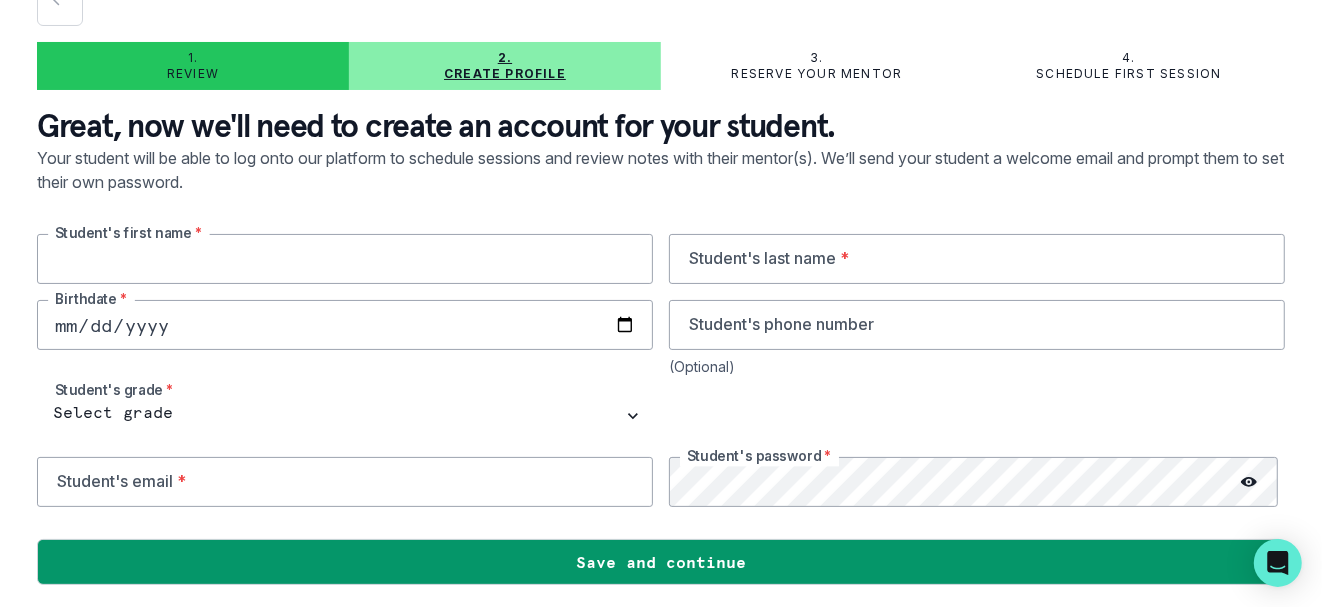 click at bounding box center (345, 259) 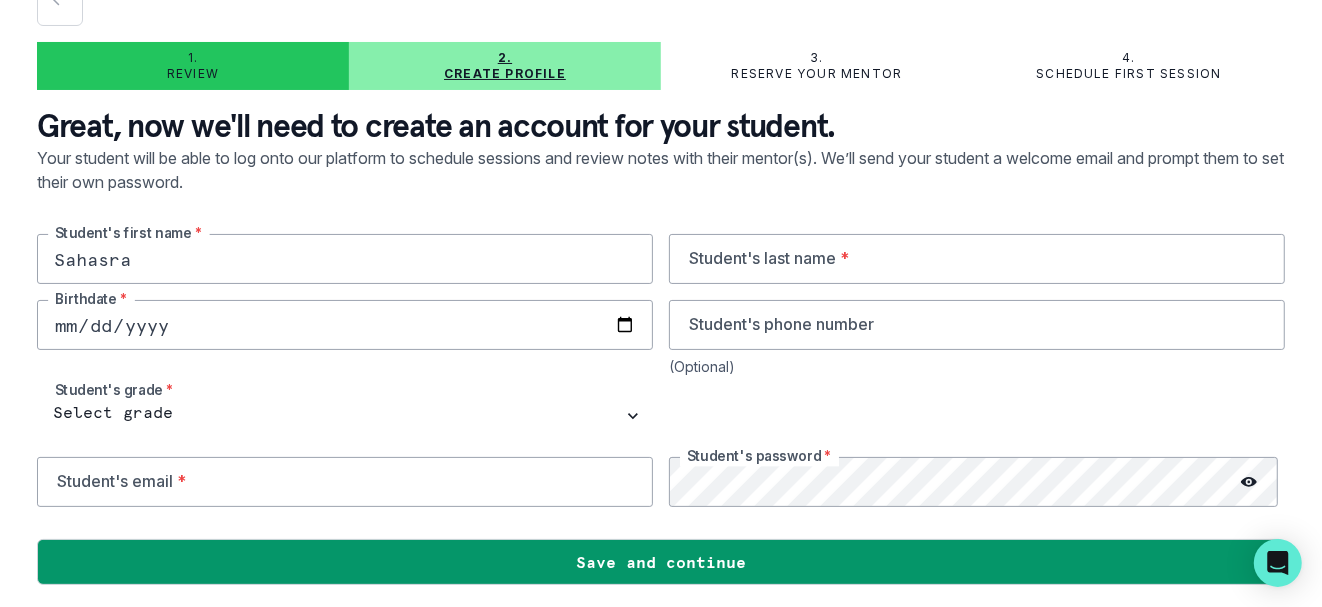 type on "Sahasra" 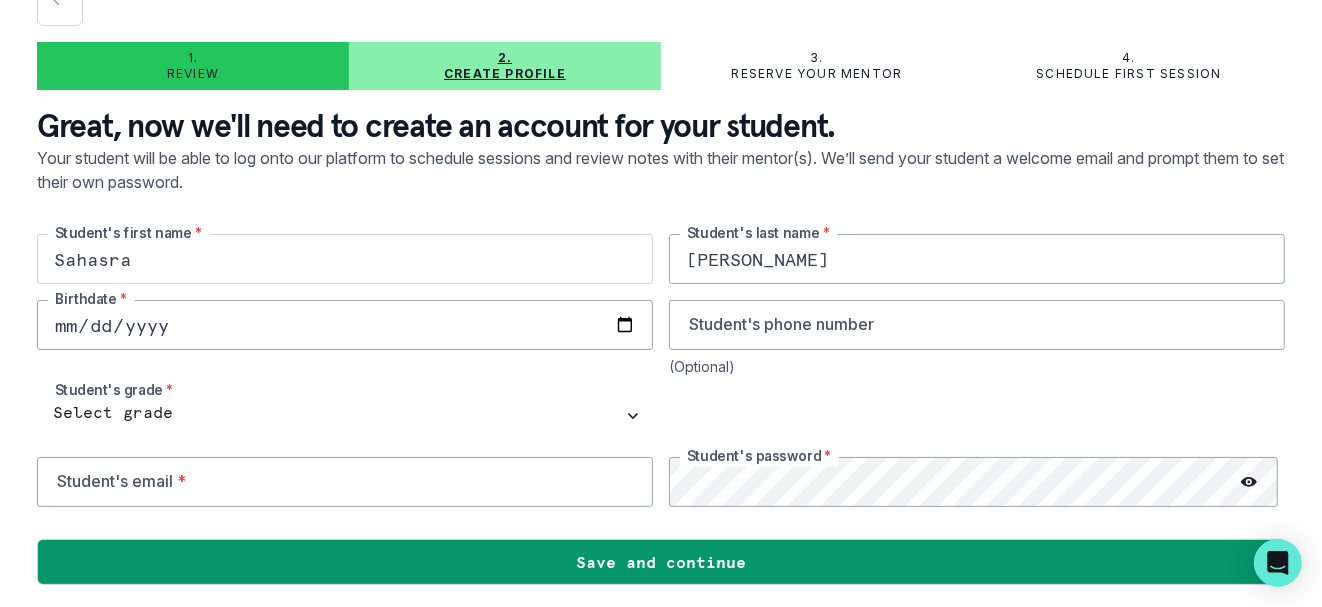 type on "[PERSON_NAME]" 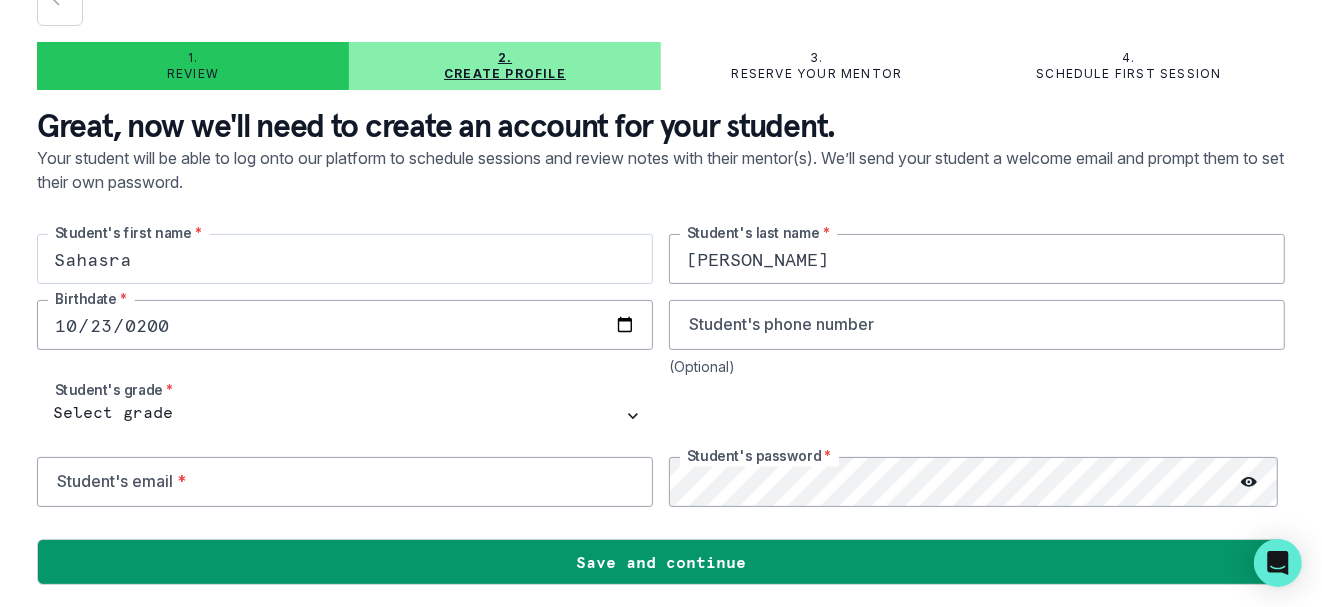 type on "[DATE]" 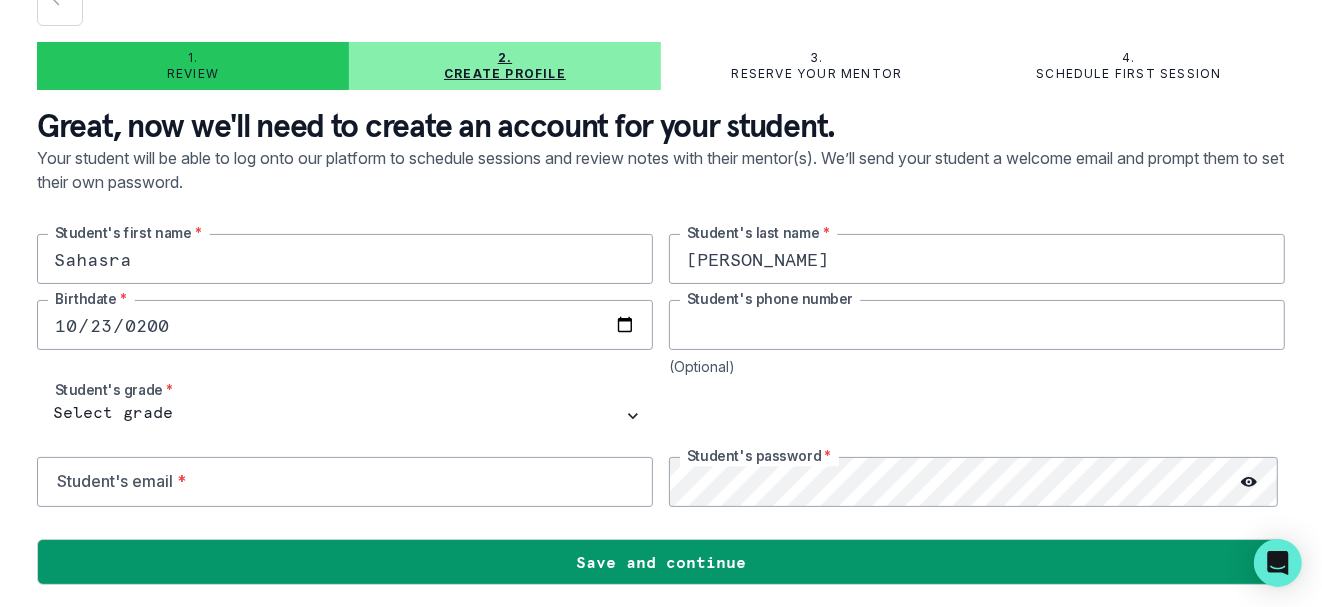 click at bounding box center [977, 325] 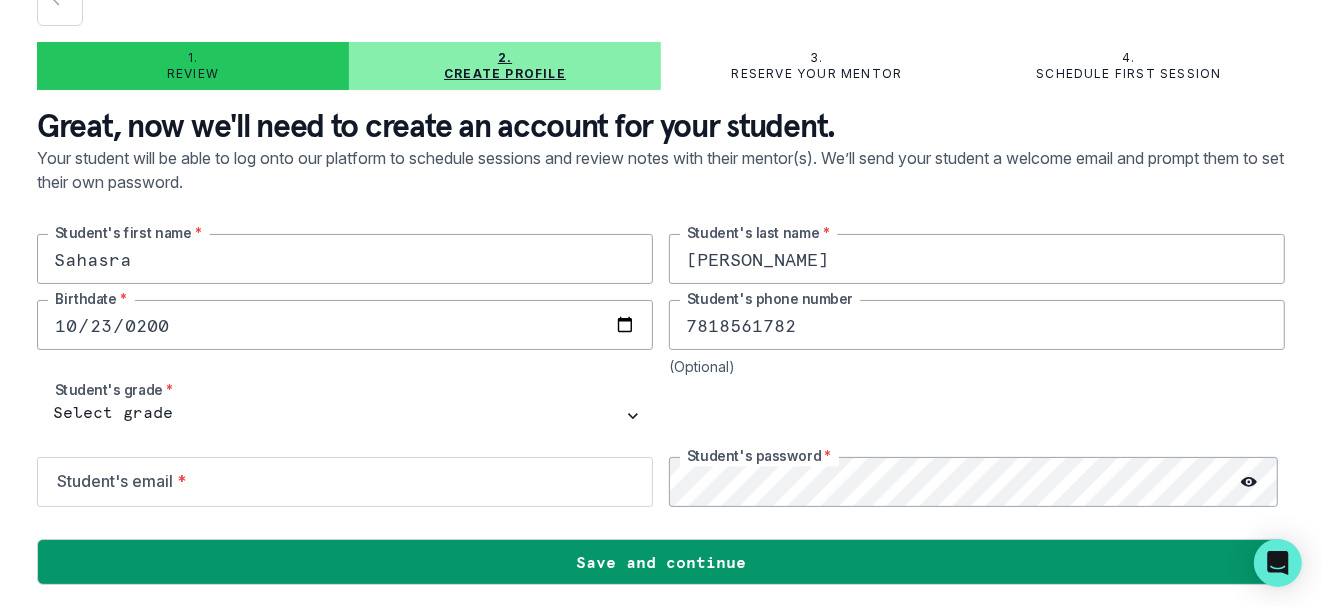 type on "7818561782" 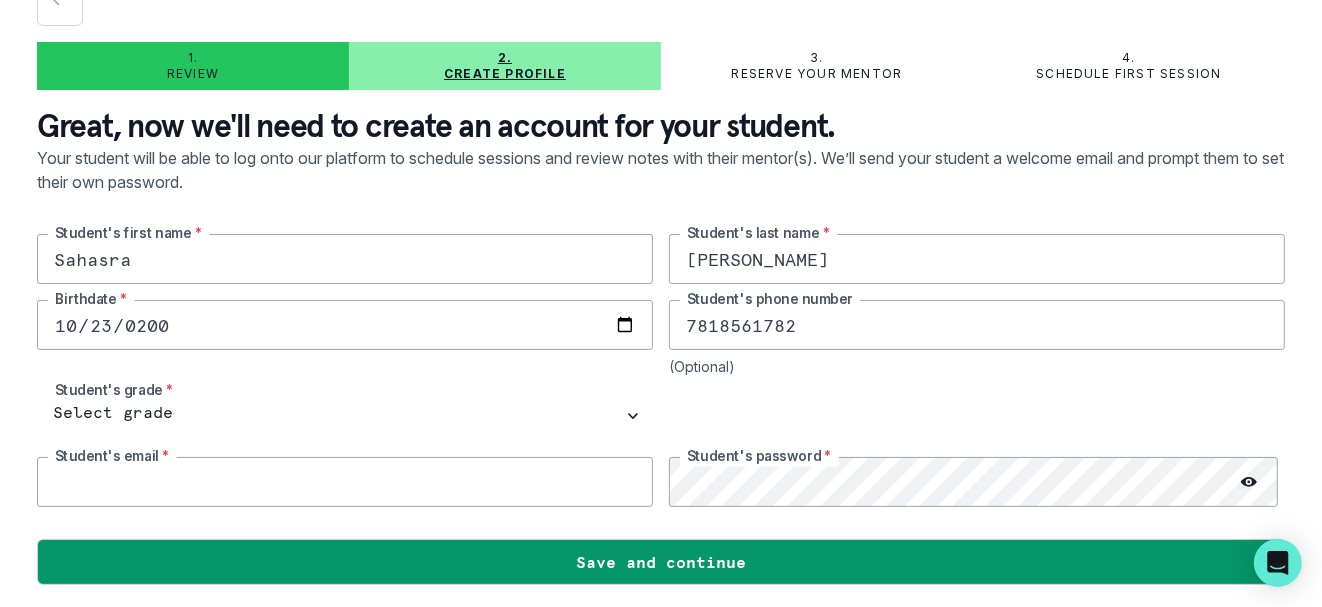 click at bounding box center (345, 482) 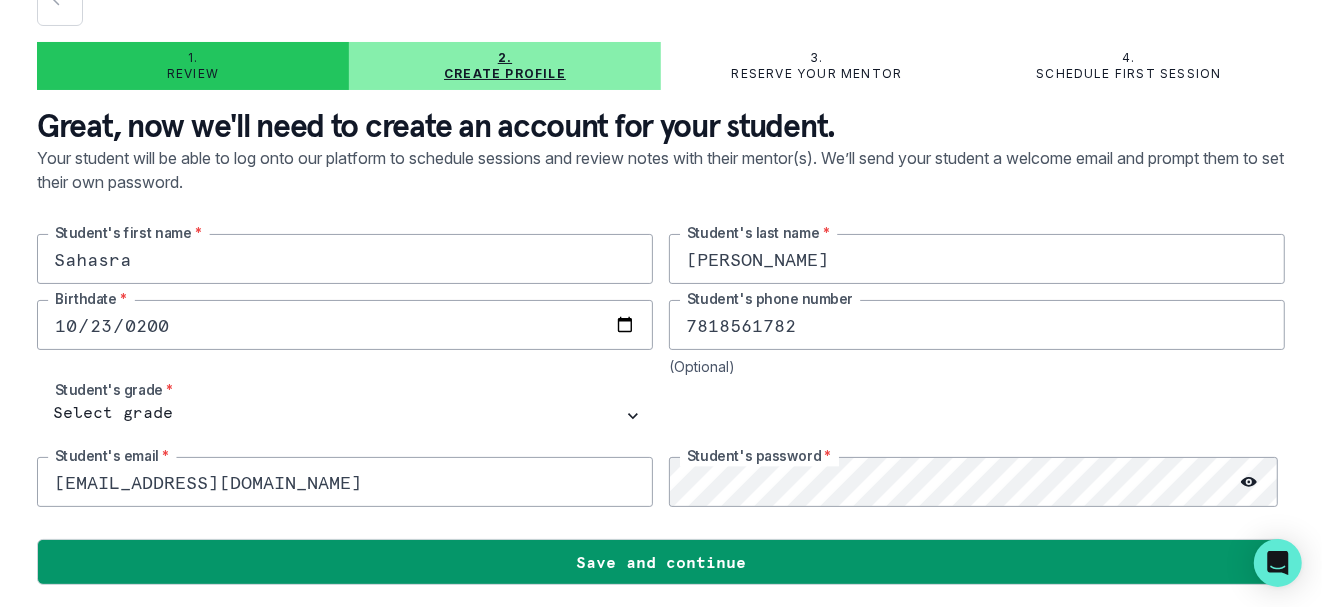 type on "[EMAIL_ADDRESS][DOMAIN_NAME]" 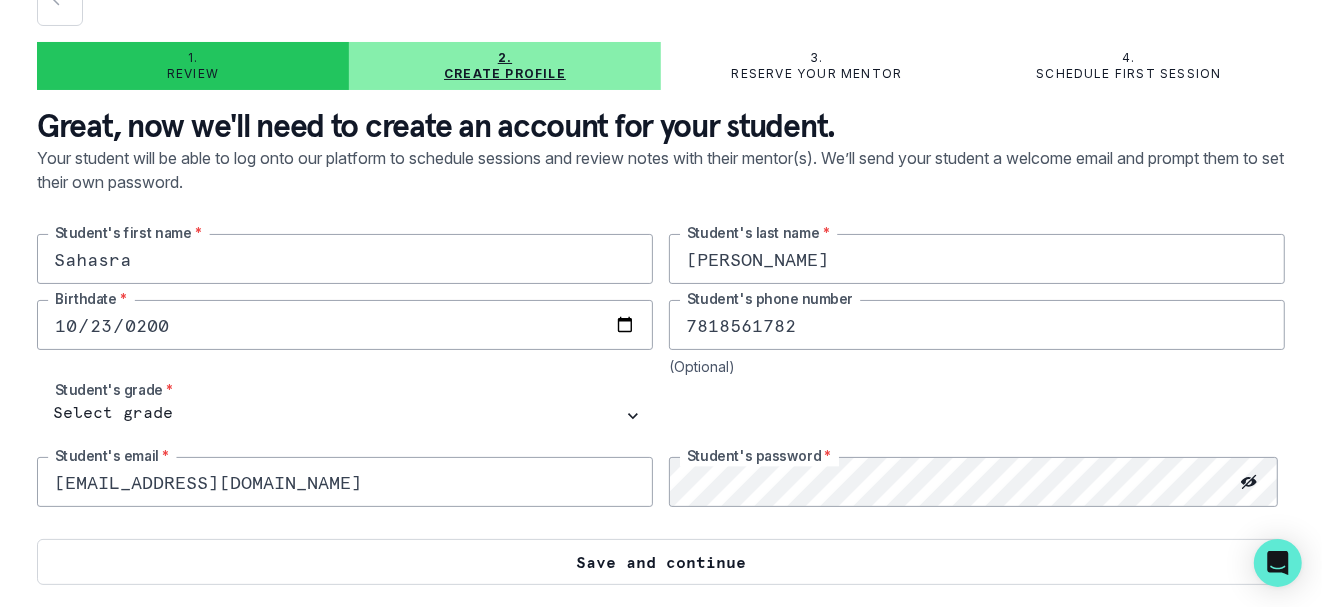 click on "Save and continue" at bounding box center [661, 562] 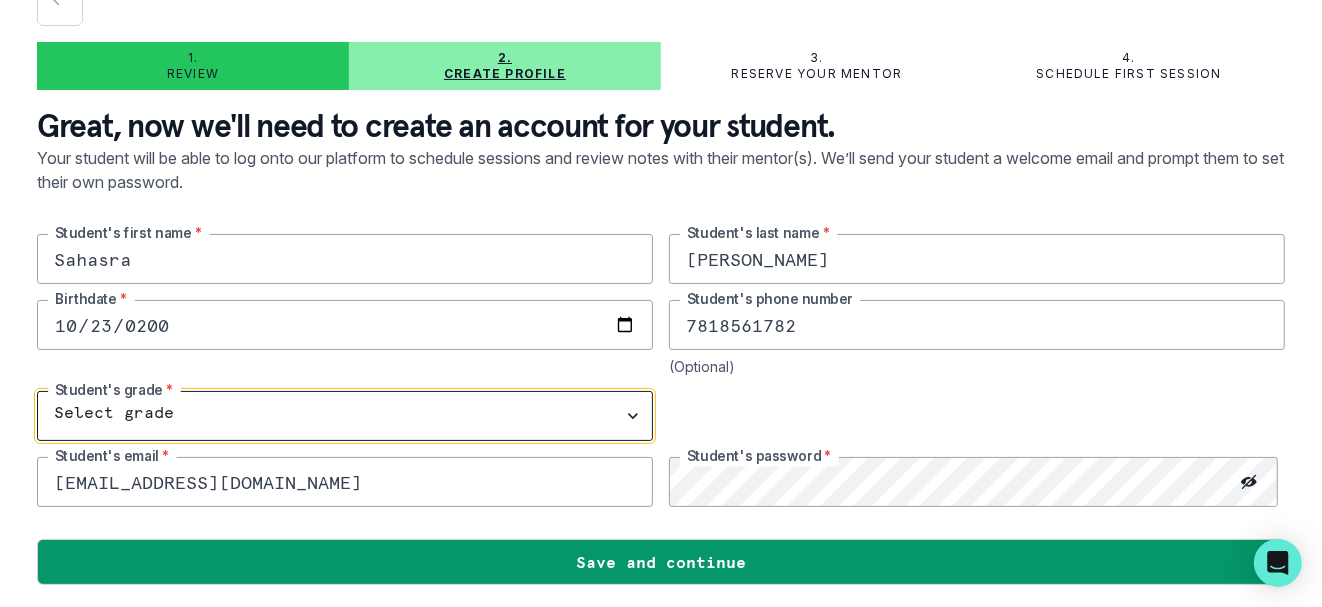 click on "Select grade 1st Grade 2nd Grade 3rd Grade 4th Grade 5th Grade 6th Grade 7th Grade 8th Grade 9th Grade 10th Grade 11th Grade 12th Grade" at bounding box center (345, 416) 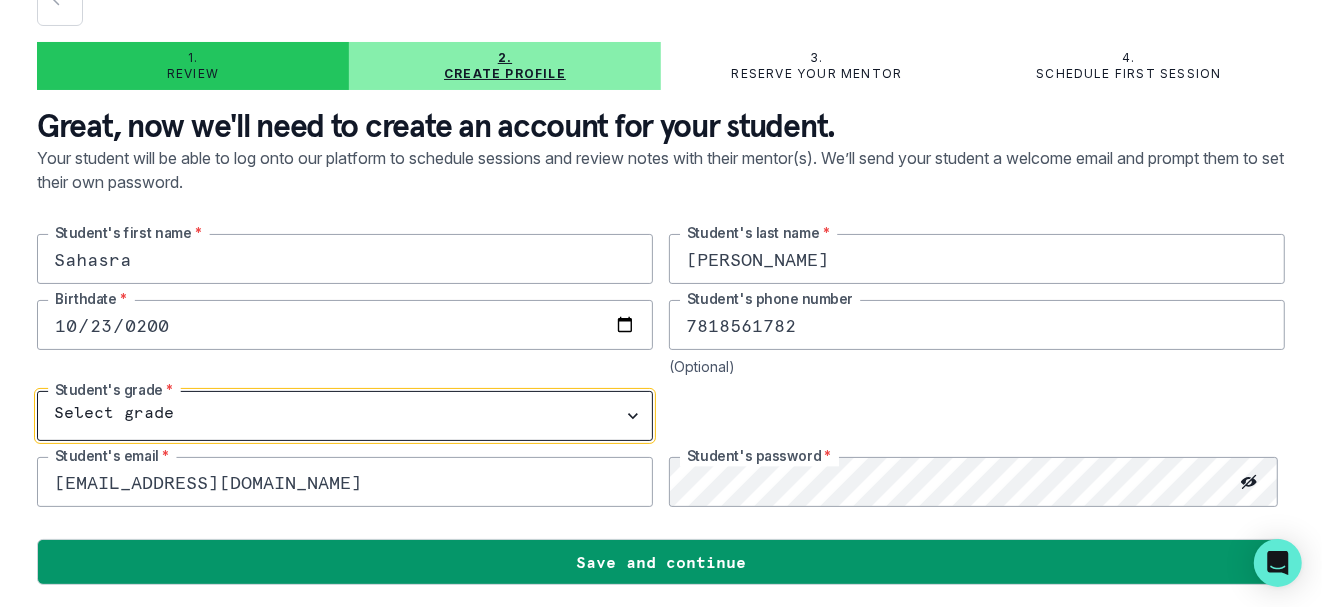 select on "12th Grade" 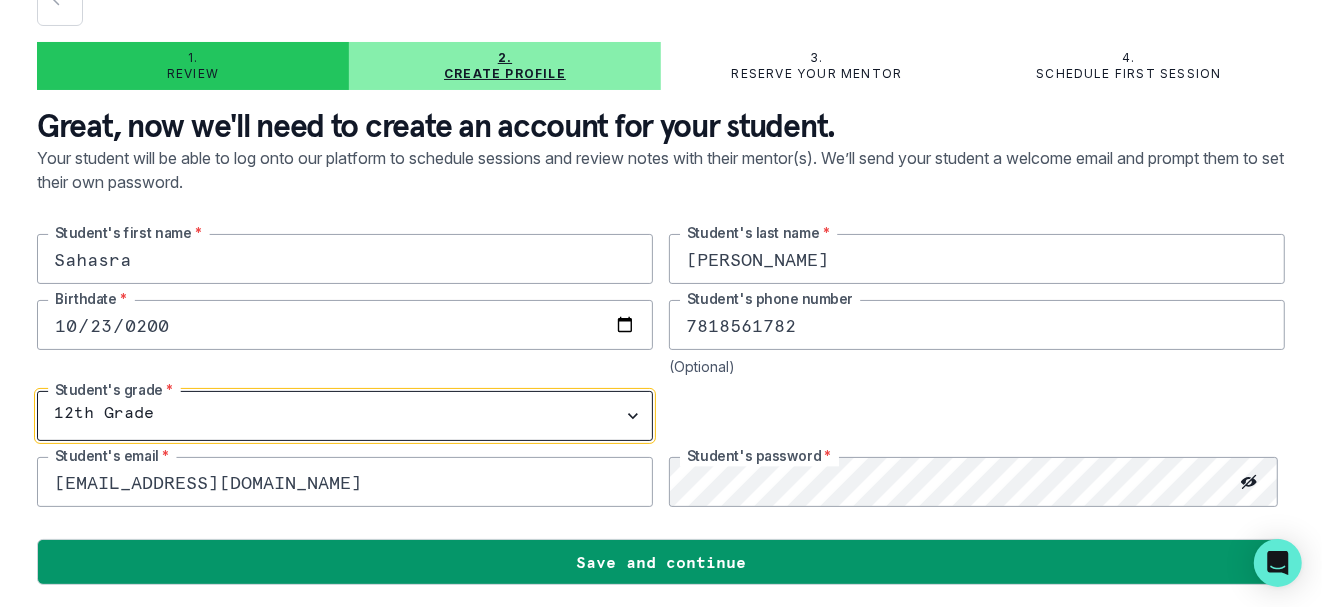 click on "Select grade 1st Grade 2nd Grade 3rd Grade 4th Grade 5th Grade 6th Grade 7th Grade 8th Grade 9th Grade 10th Grade 11th Grade 12th Grade" at bounding box center [345, 416] 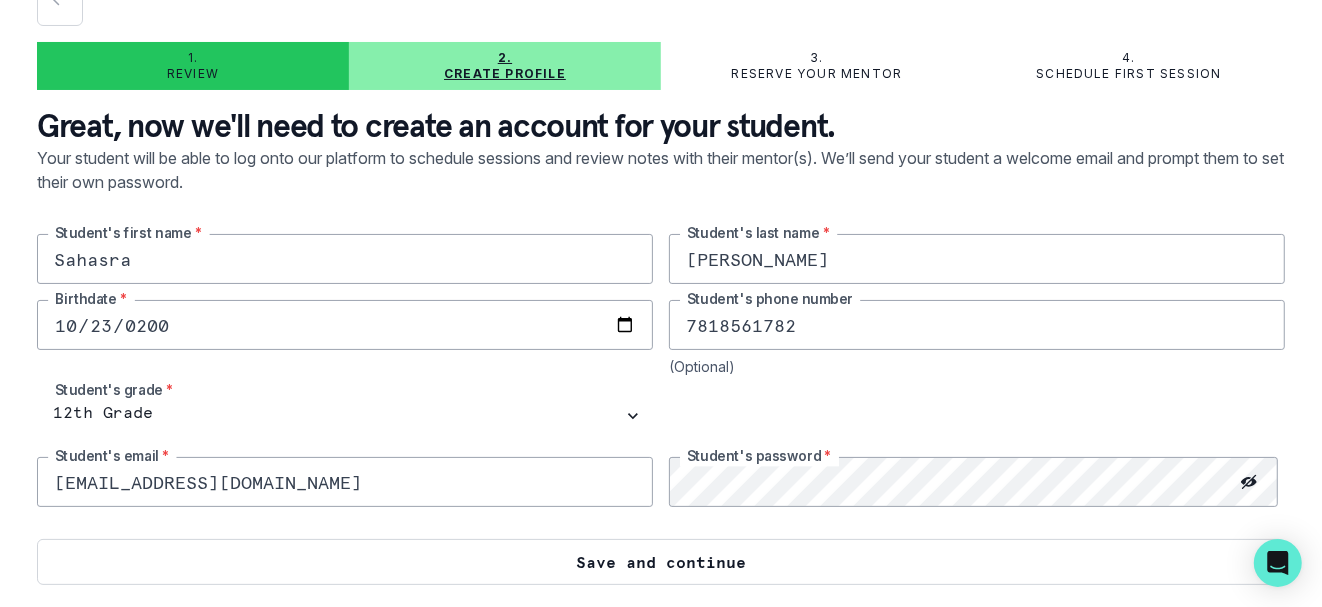 click on "Save and continue" at bounding box center (661, 562) 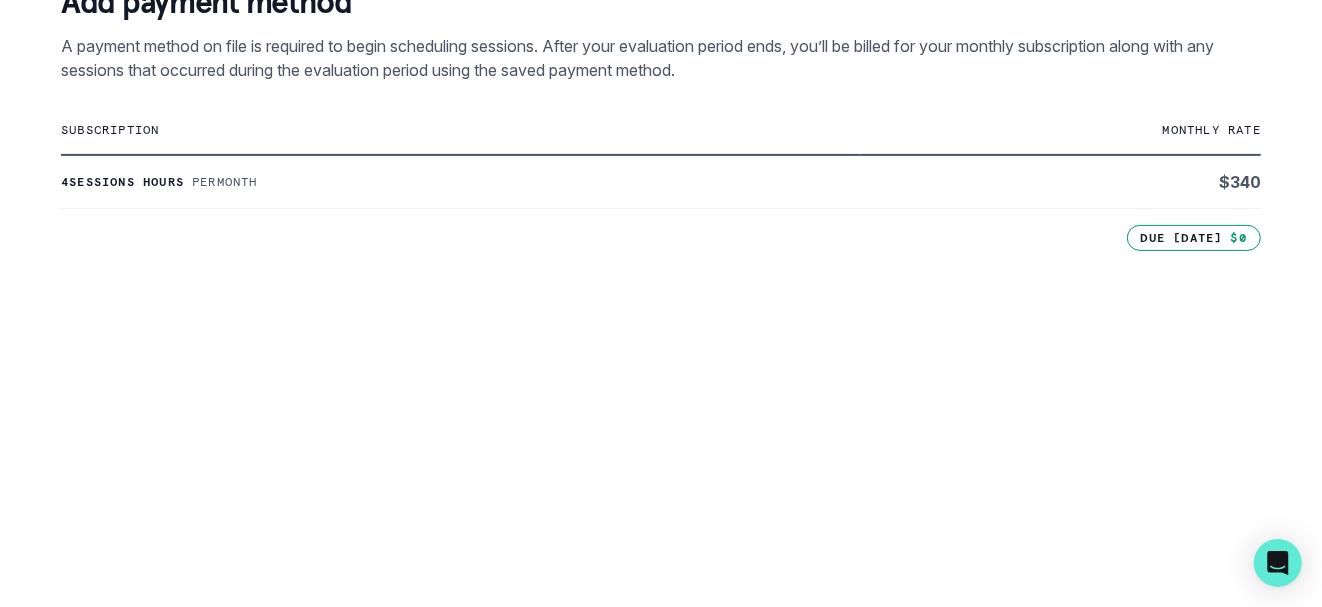 scroll, scrollTop: 801, scrollLeft: 0, axis: vertical 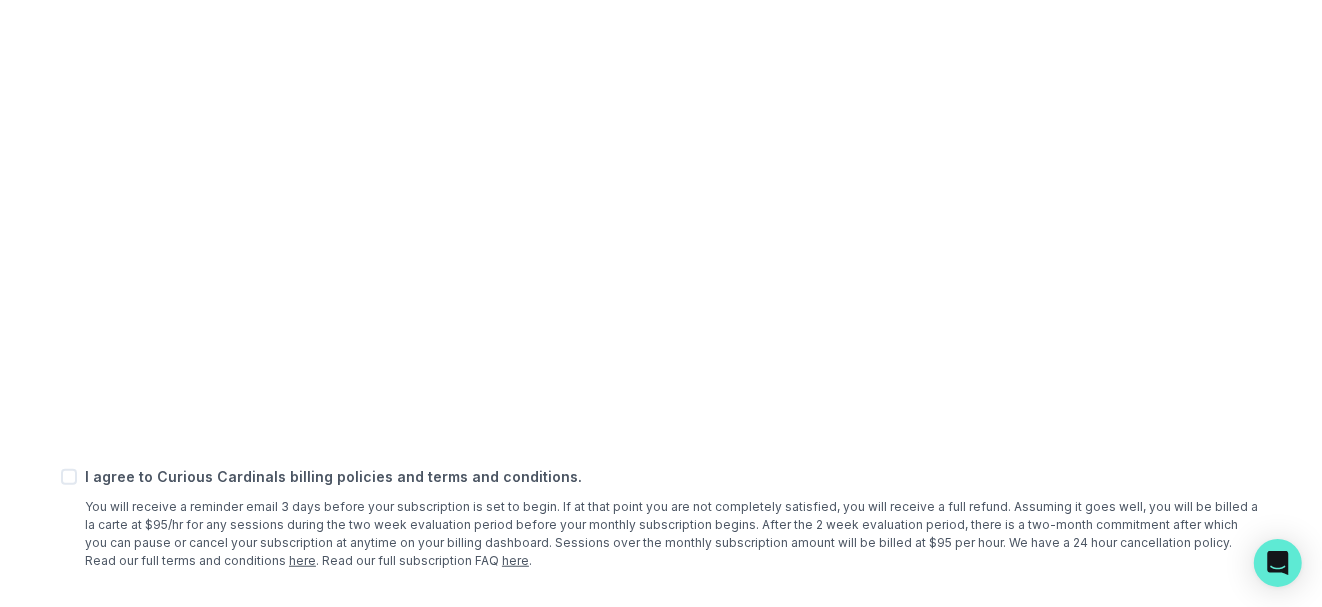 click at bounding box center (69, 477) 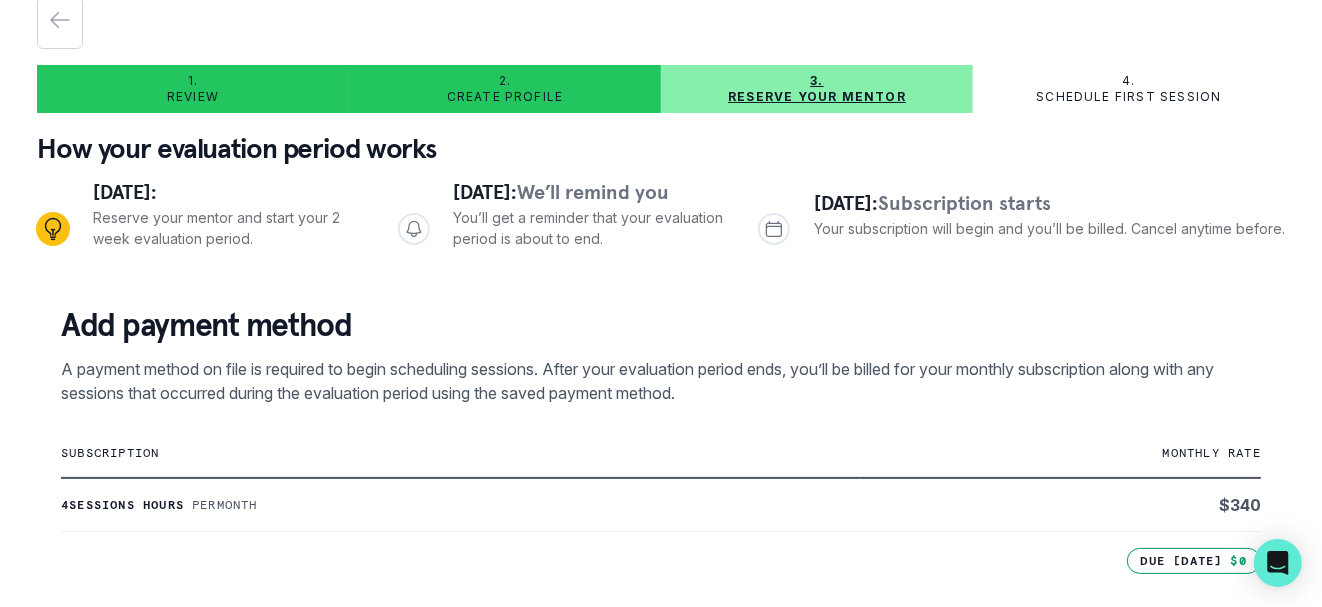 scroll, scrollTop: 100, scrollLeft: 0, axis: vertical 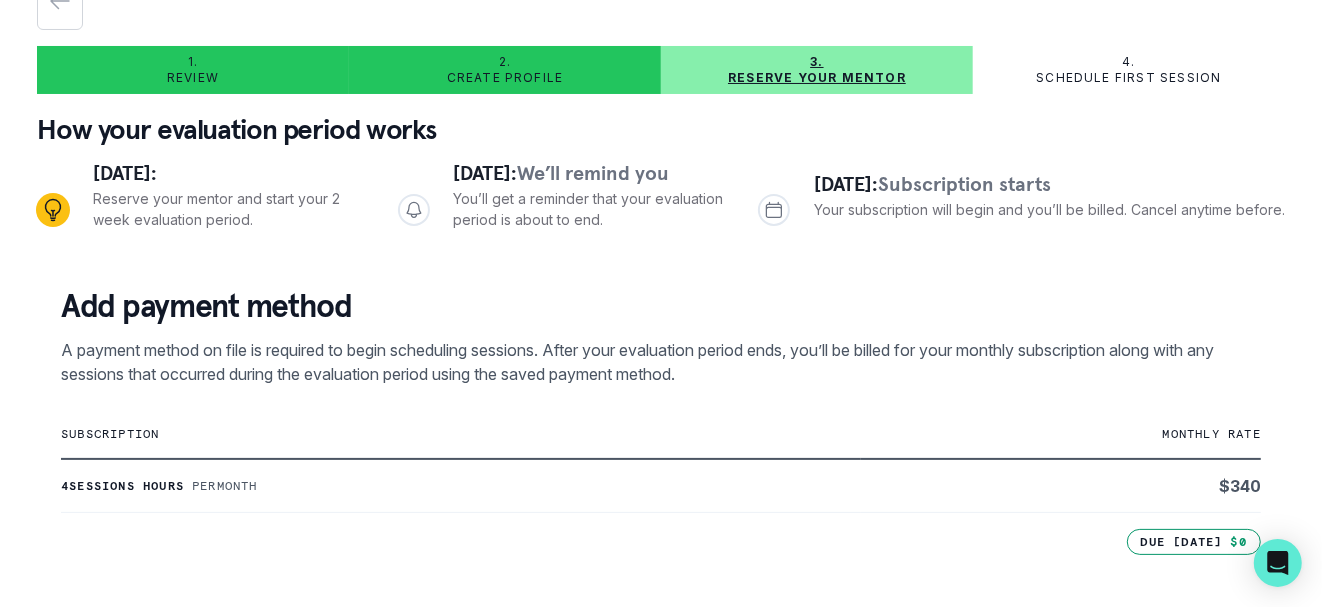 click on "Schedule first session" at bounding box center [1128, 78] 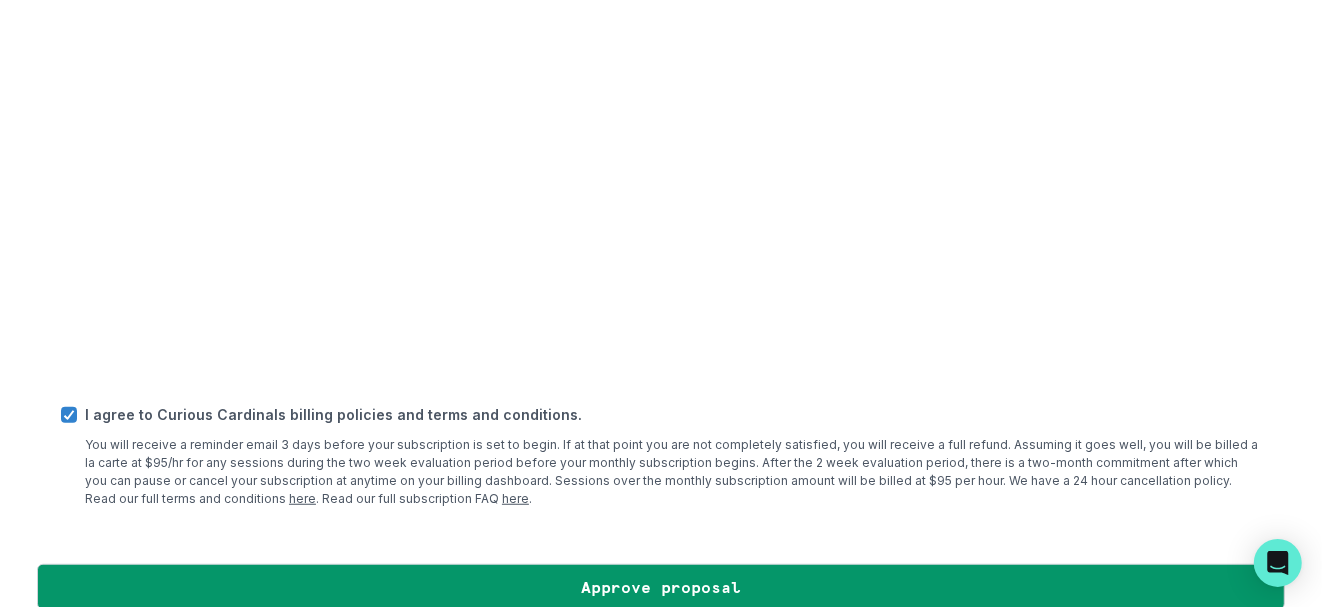 scroll, scrollTop: 889, scrollLeft: 0, axis: vertical 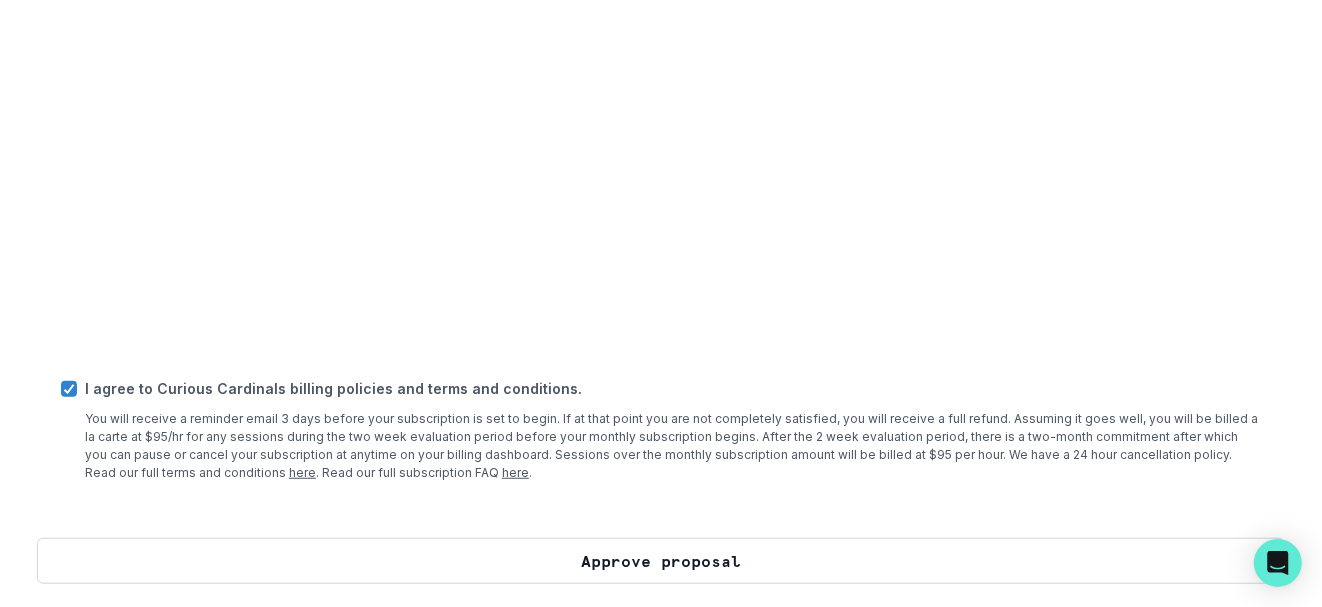 click on "Approve proposal" at bounding box center [661, 561] 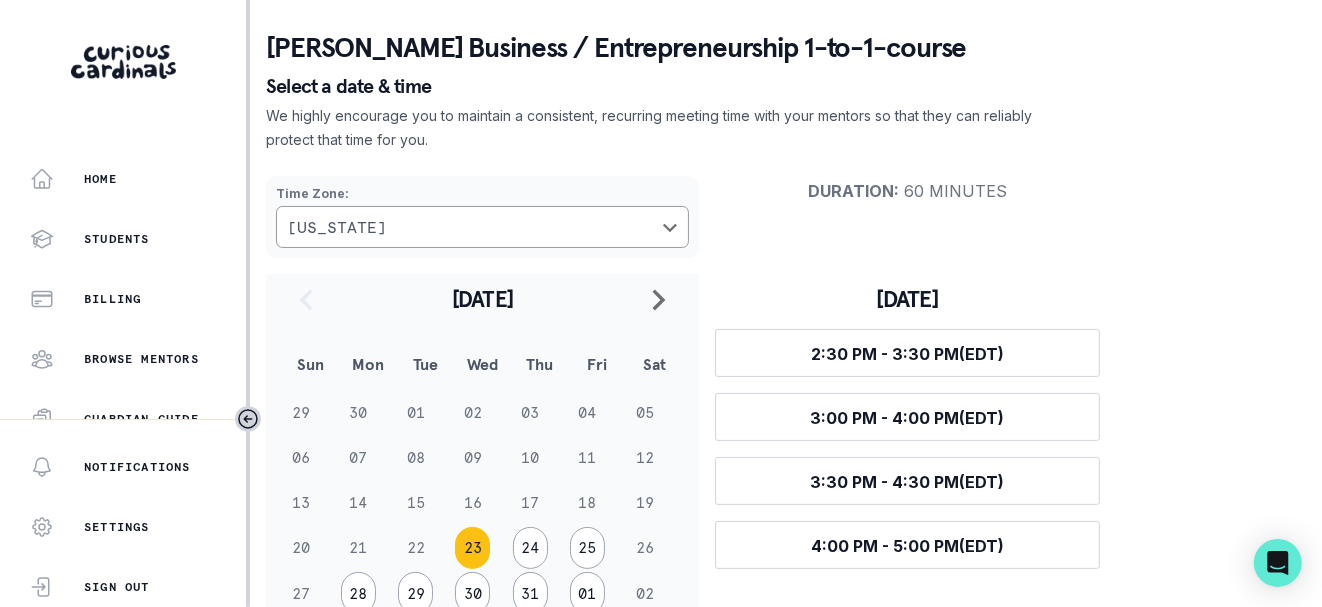 scroll, scrollTop: 100, scrollLeft: 0, axis: vertical 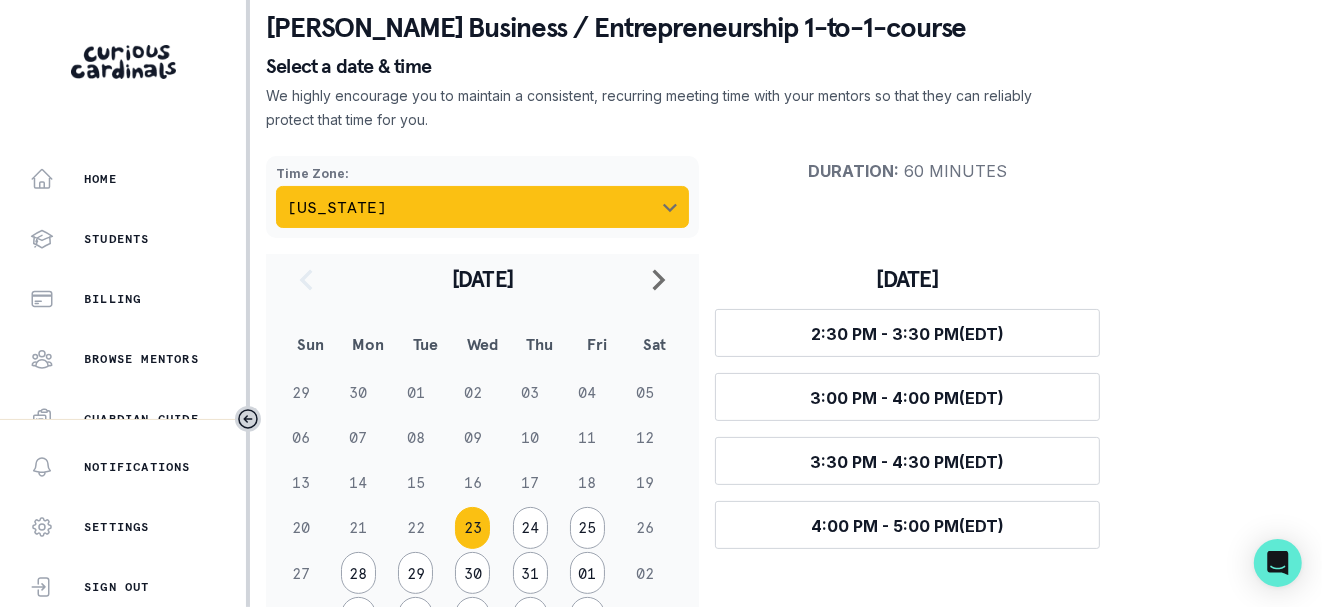 click on "[US_STATE]" at bounding box center [482, 207] 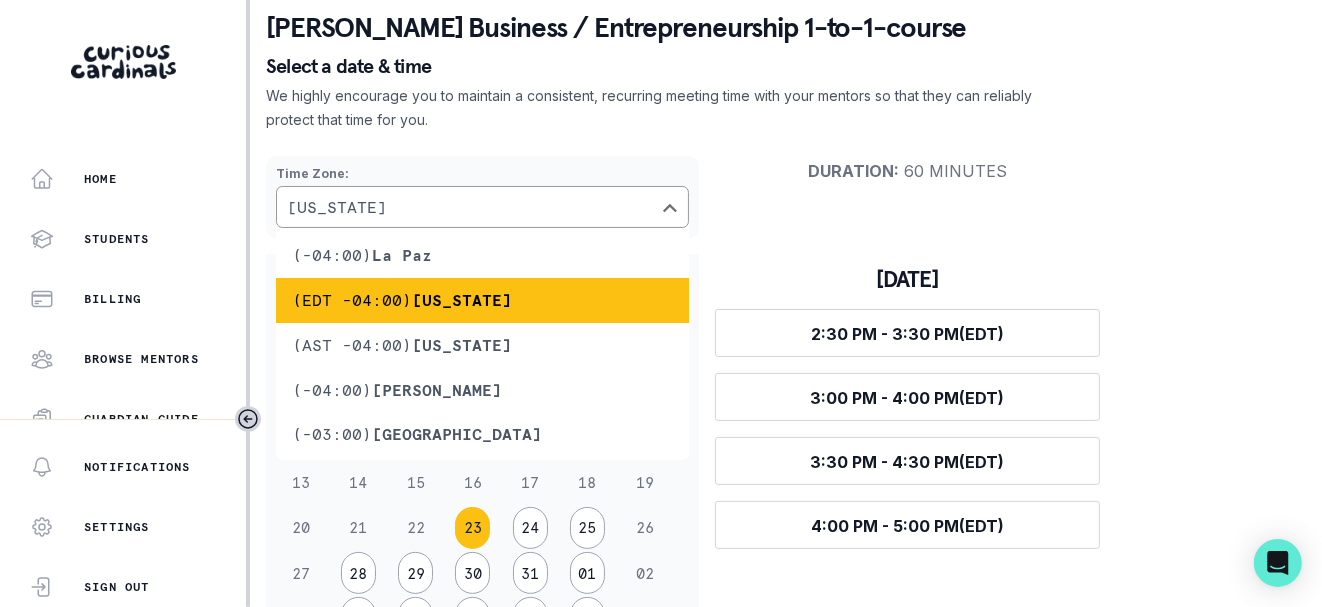 scroll, scrollTop: 945, scrollLeft: 0, axis: vertical 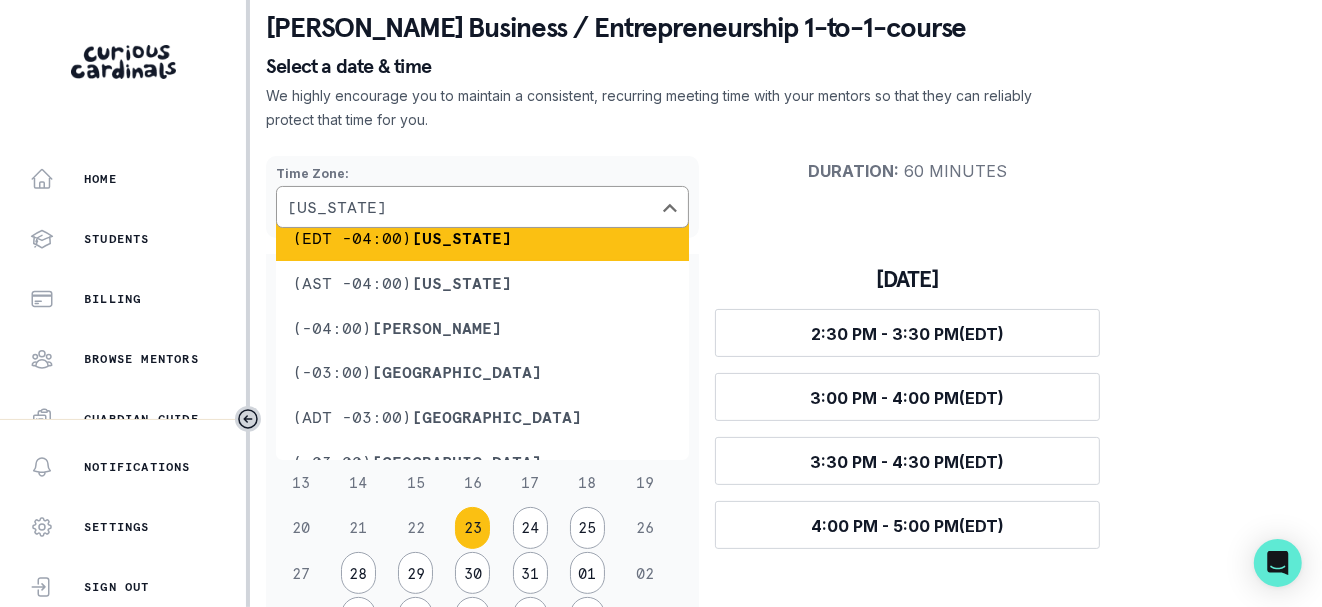 click on "[US_STATE]" at bounding box center [462, 238] 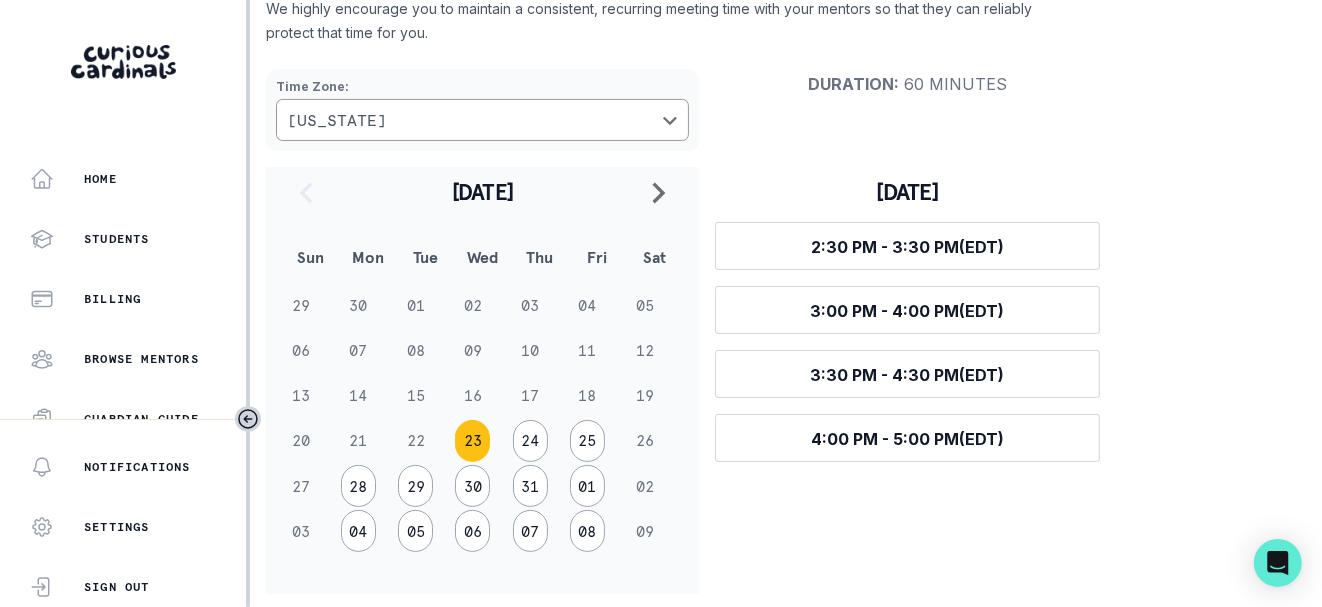 scroll, scrollTop: 198, scrollLeft: 0, axis: vertical 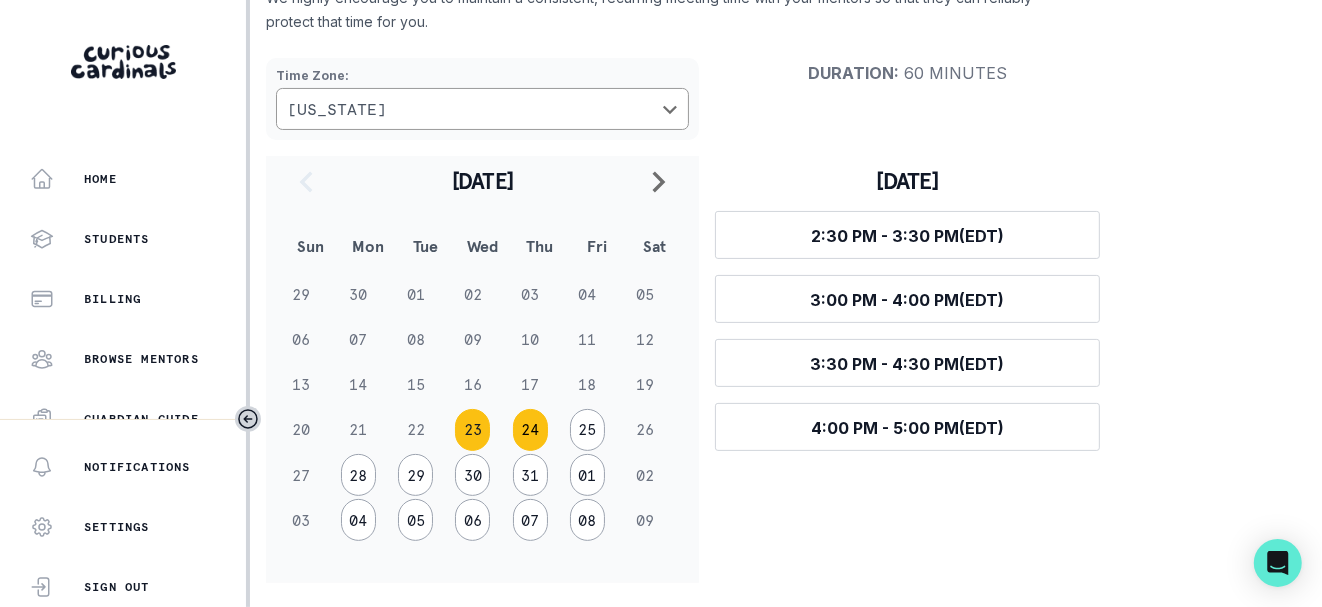 click on "24" at bounding box center (530, 430) 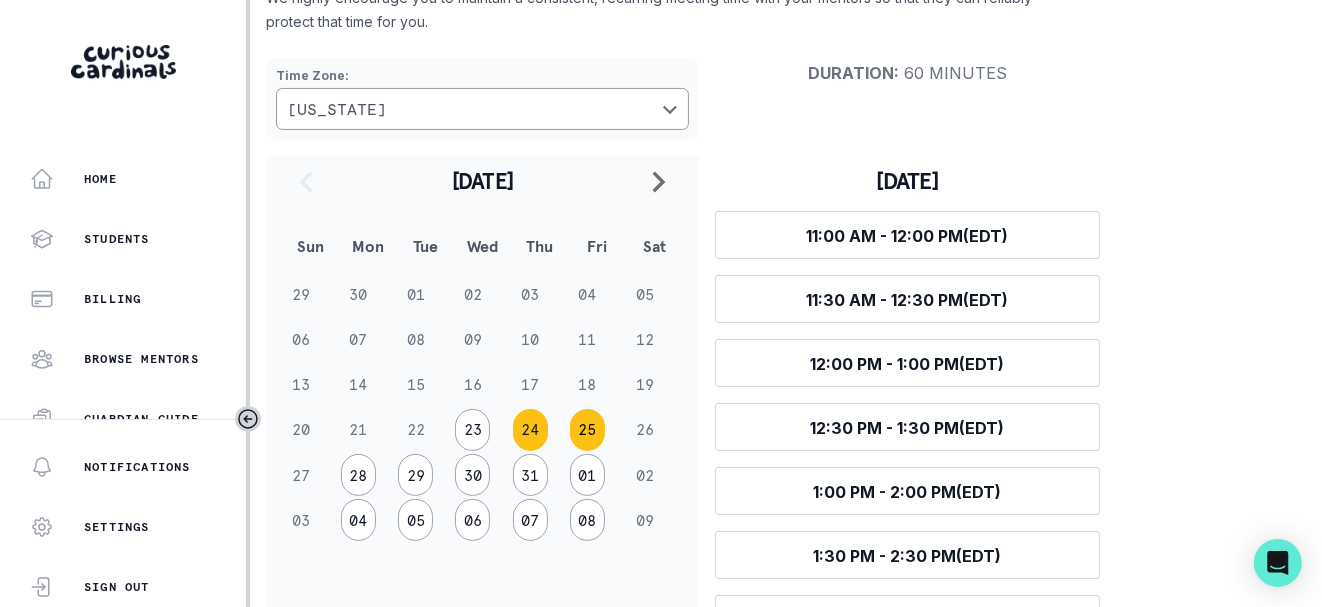 click on "25" at bounding box center (587, 430) 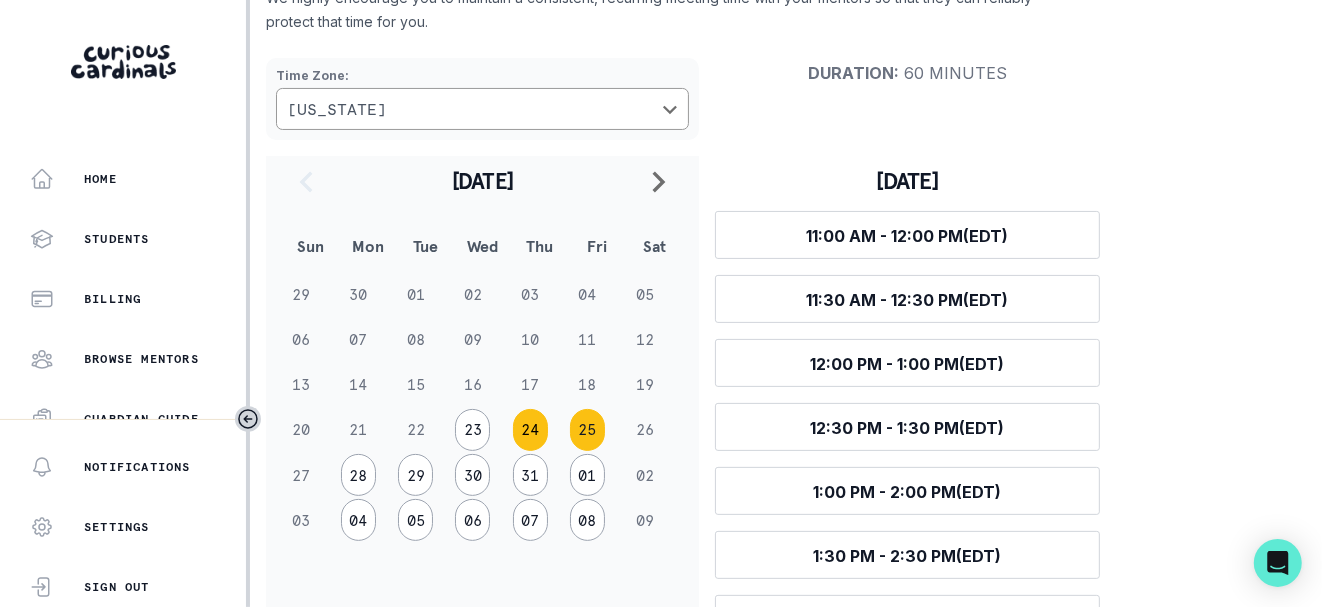 click on "24" at bounding box center [530, 430] 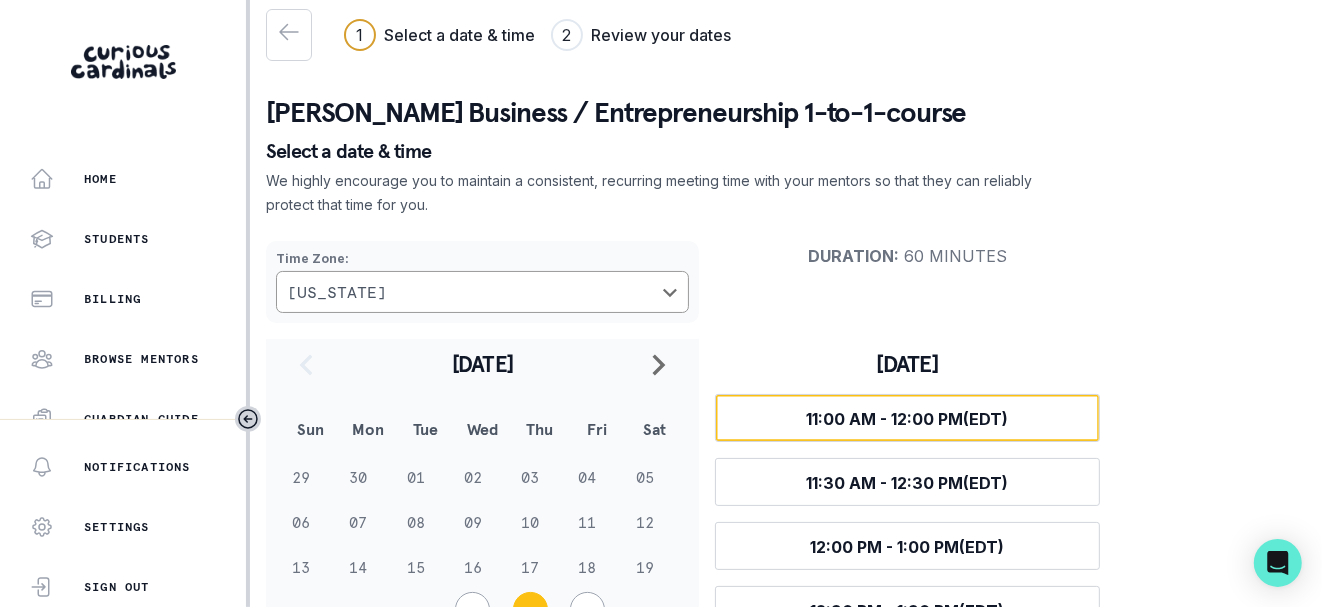 scroll, scrollTop: 415, scrollLeft: 0, axis: vertical 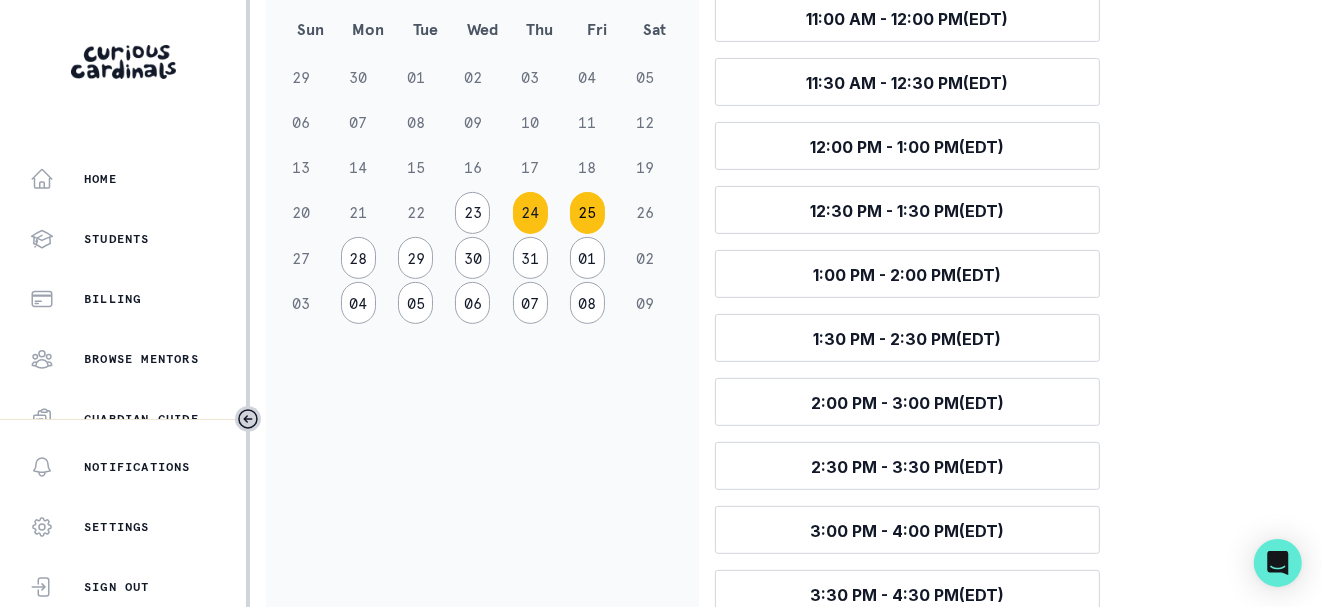 click on "25" at bounding box center [587, 213] 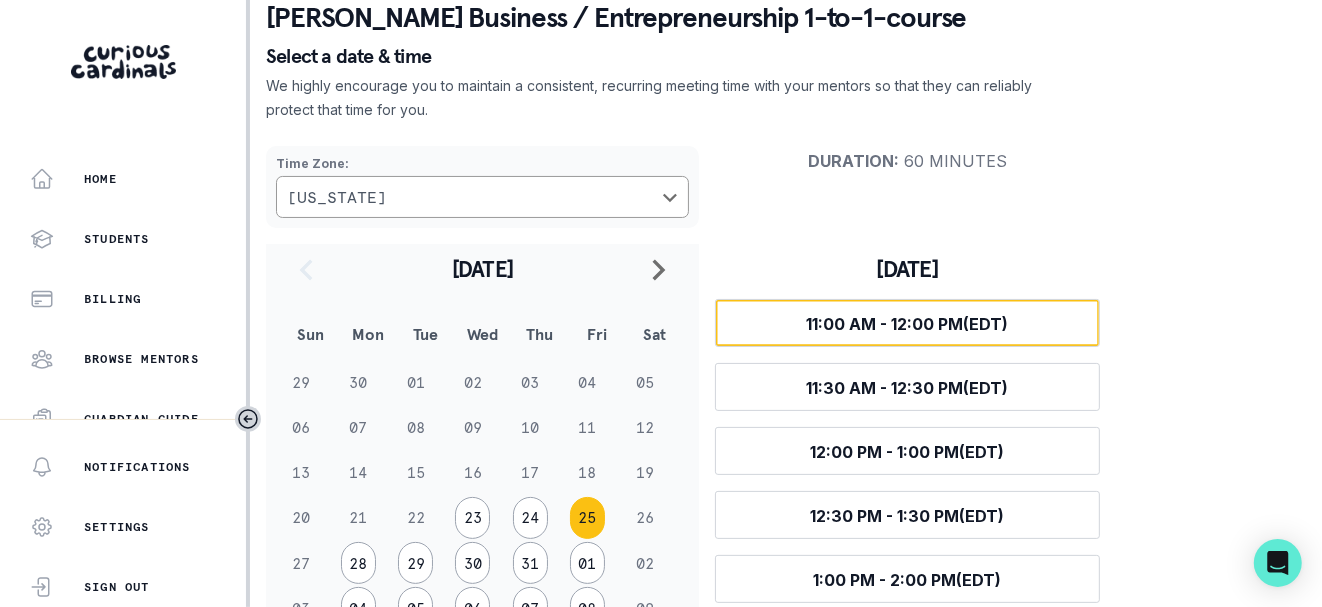 scroll, scrollTop: 210, scrollLeft: 0, axis: vertical 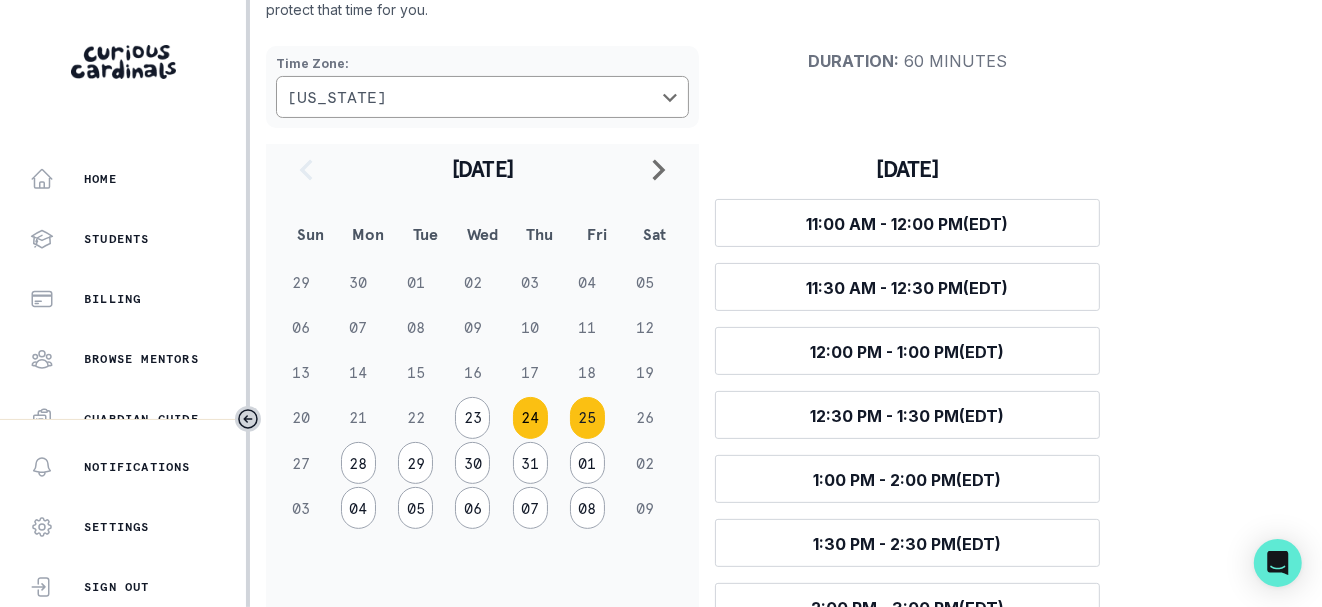 click on "24" at bounding box center (530, 418) 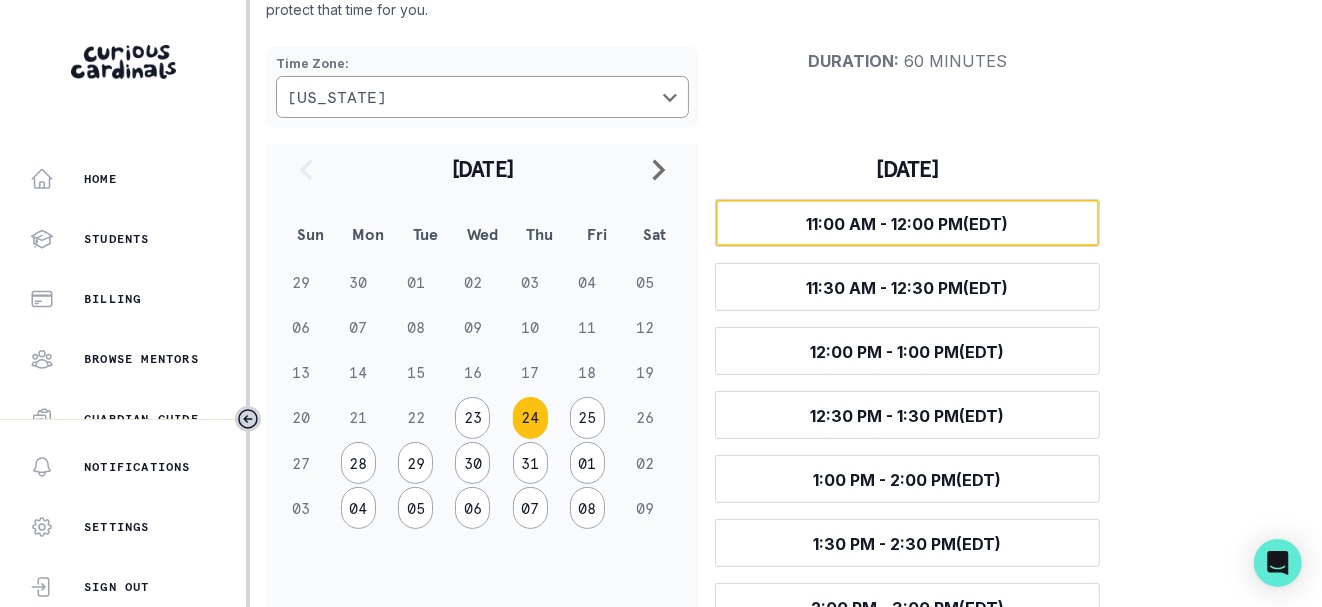 click on "11:00 AM - 12:00 PM  (EDT)" at bounding box center [908, 224] 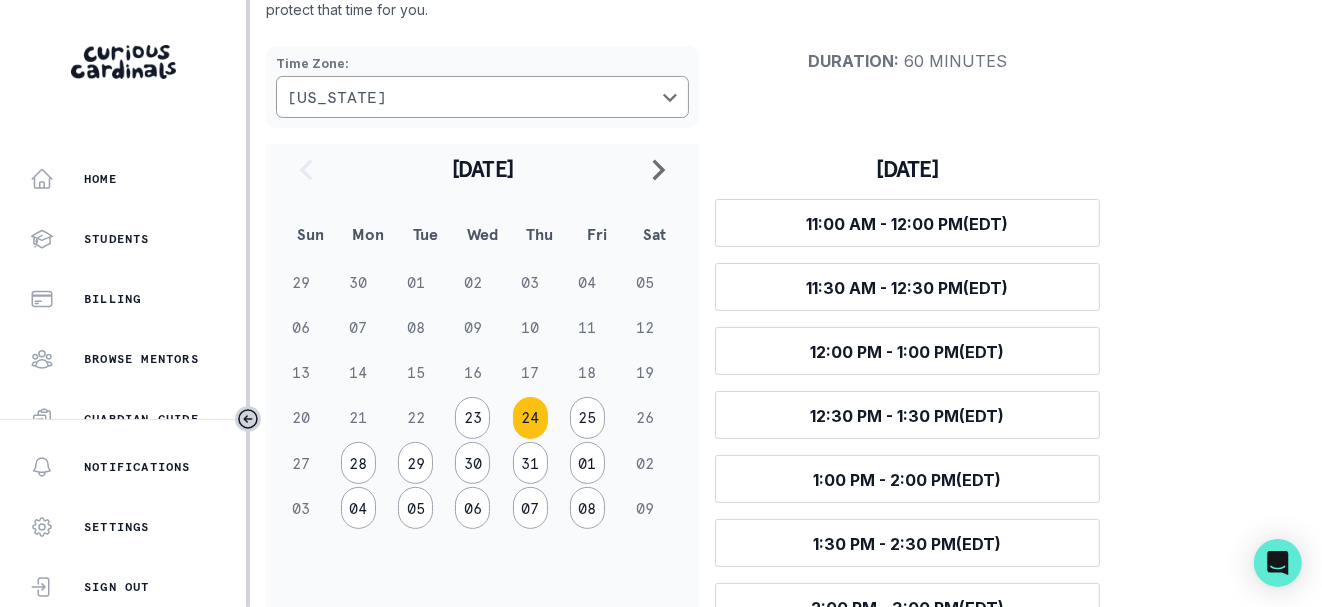 scroll, scrollTop: 7, scrollLeft: 0, axis: vertical 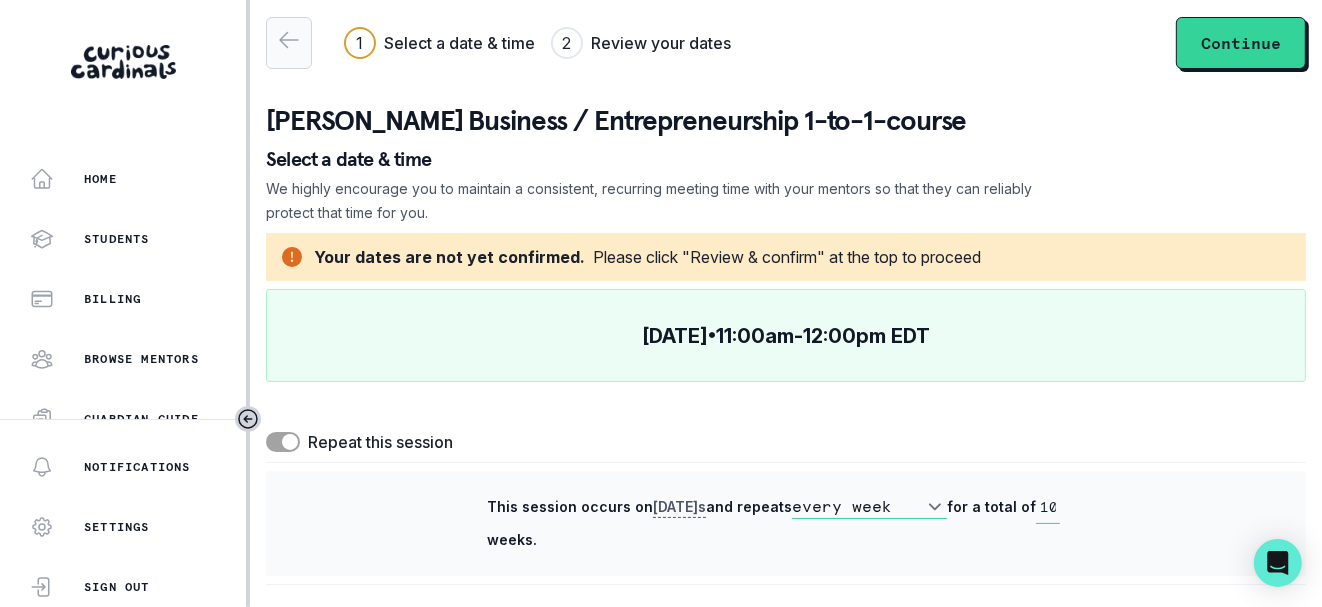 click 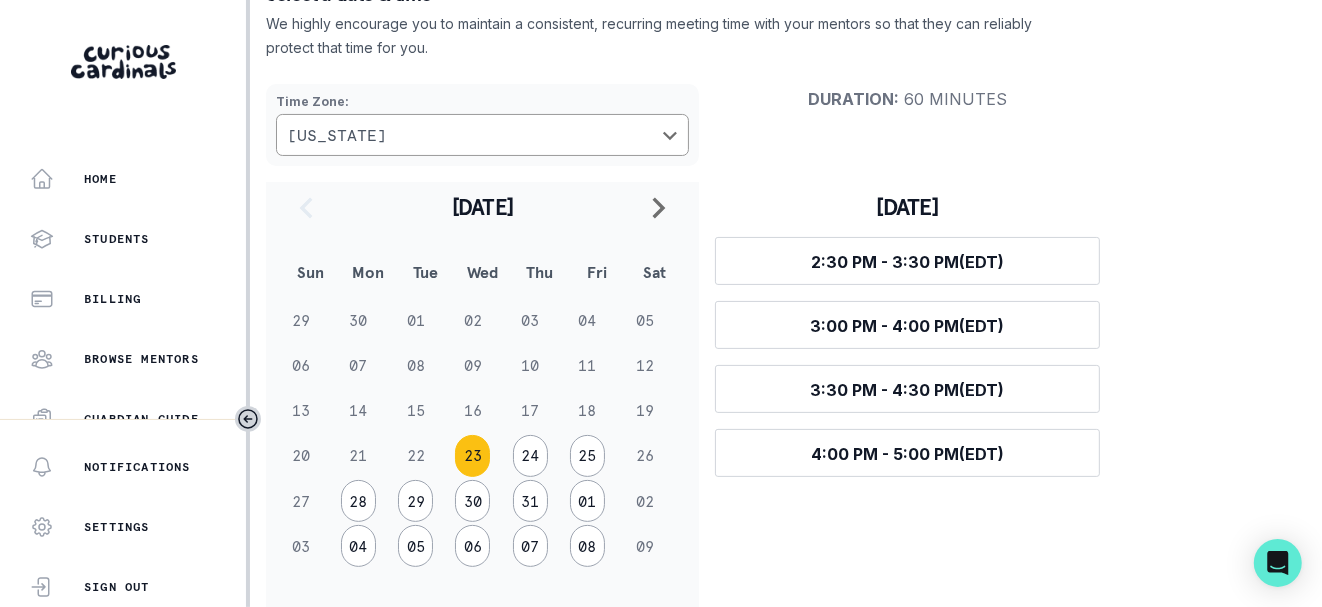 scroll, scrollTop: 198, scrollLeft: 0, axis: vertical 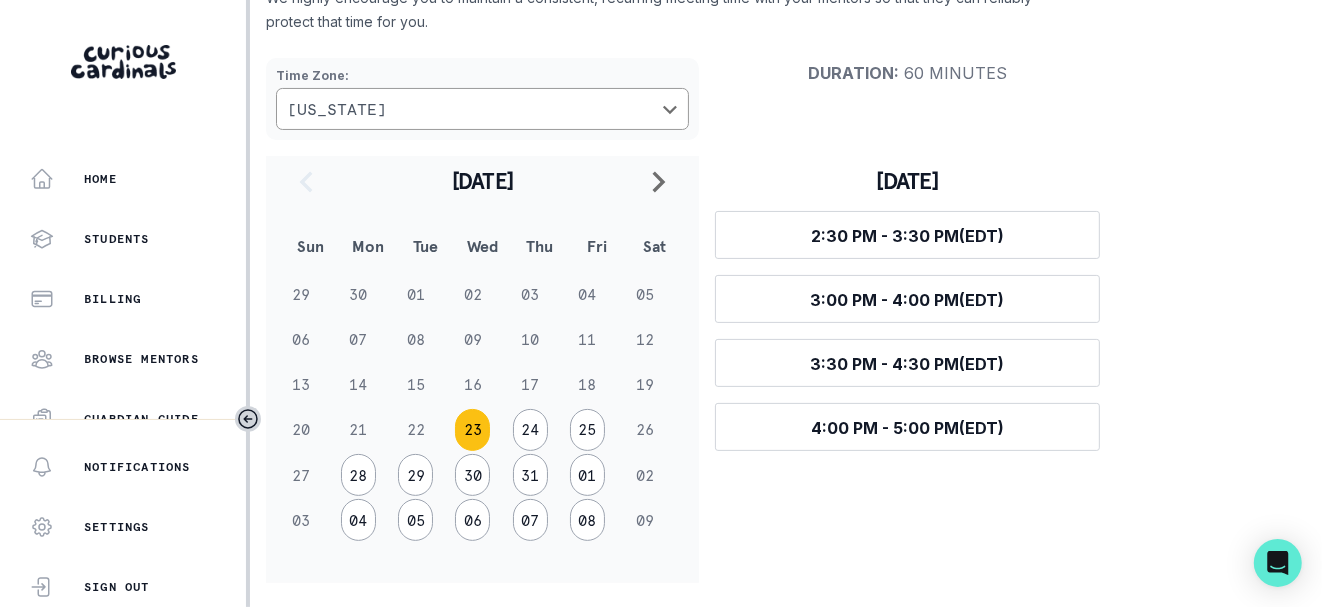 click on "23" at bounding box center [472, 430] 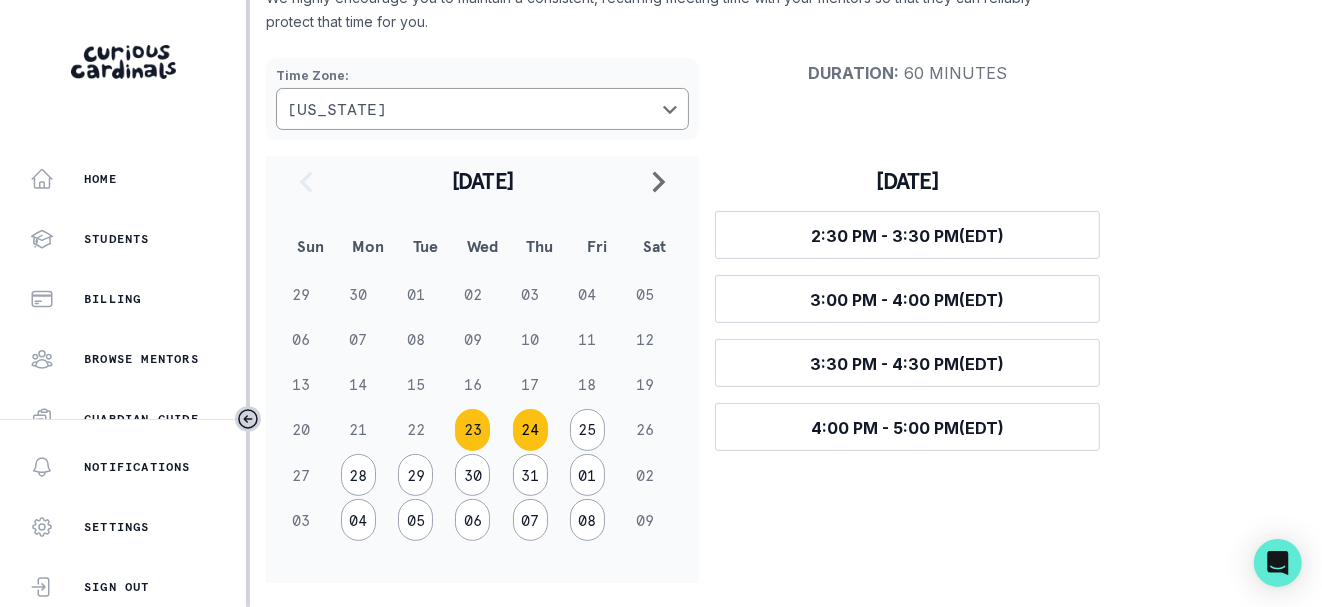 click on "24" at bounding box center [530, 430] 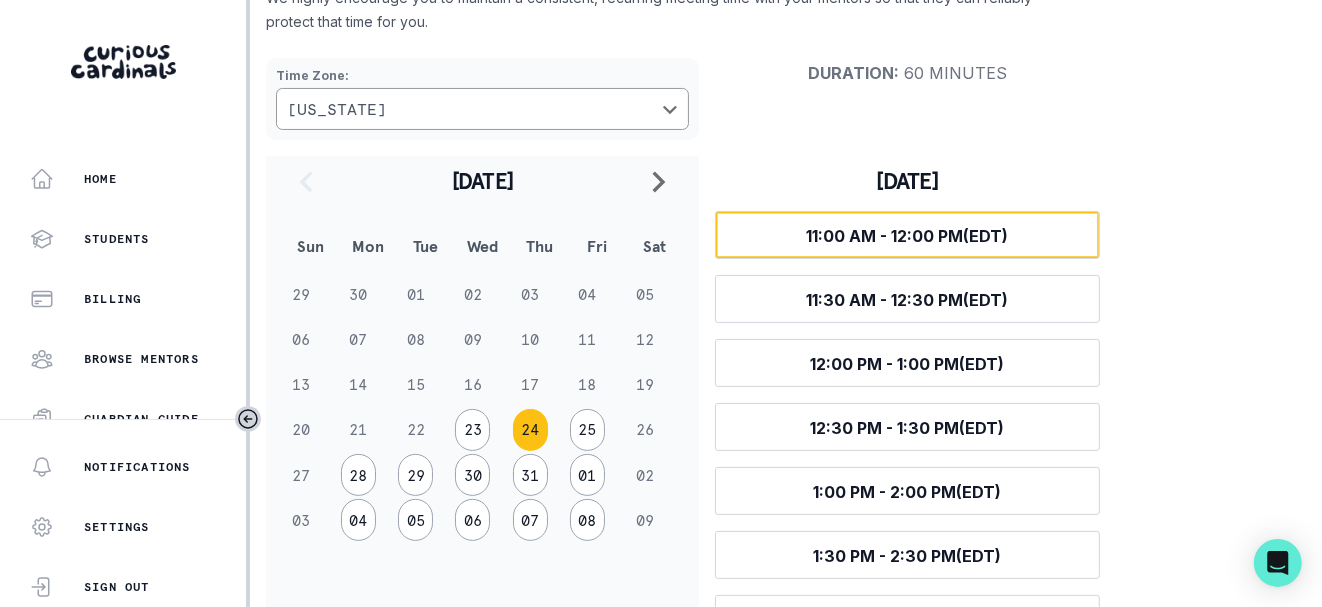 click on "11:00 AM - 12:00 PM  (EDT)" at bounding box center [908, 236] 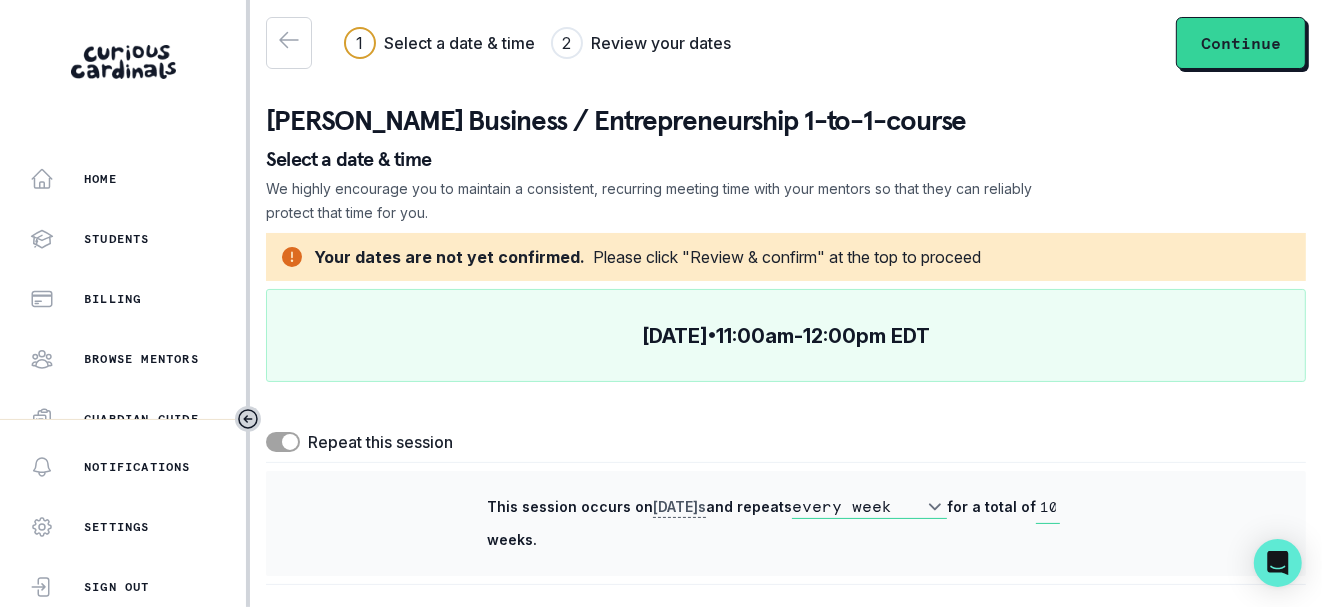 click on "every week every 2 weeks" at bounding box center [869, 507] 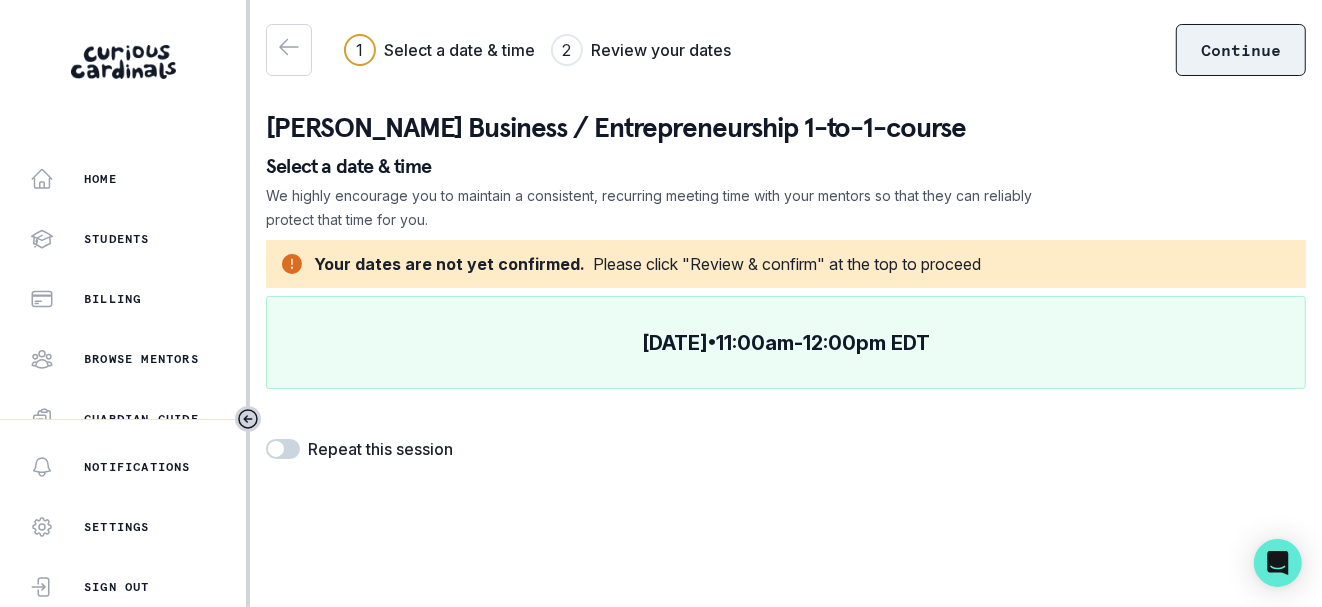 click on "Continue" at bounding box center (1241, 50) 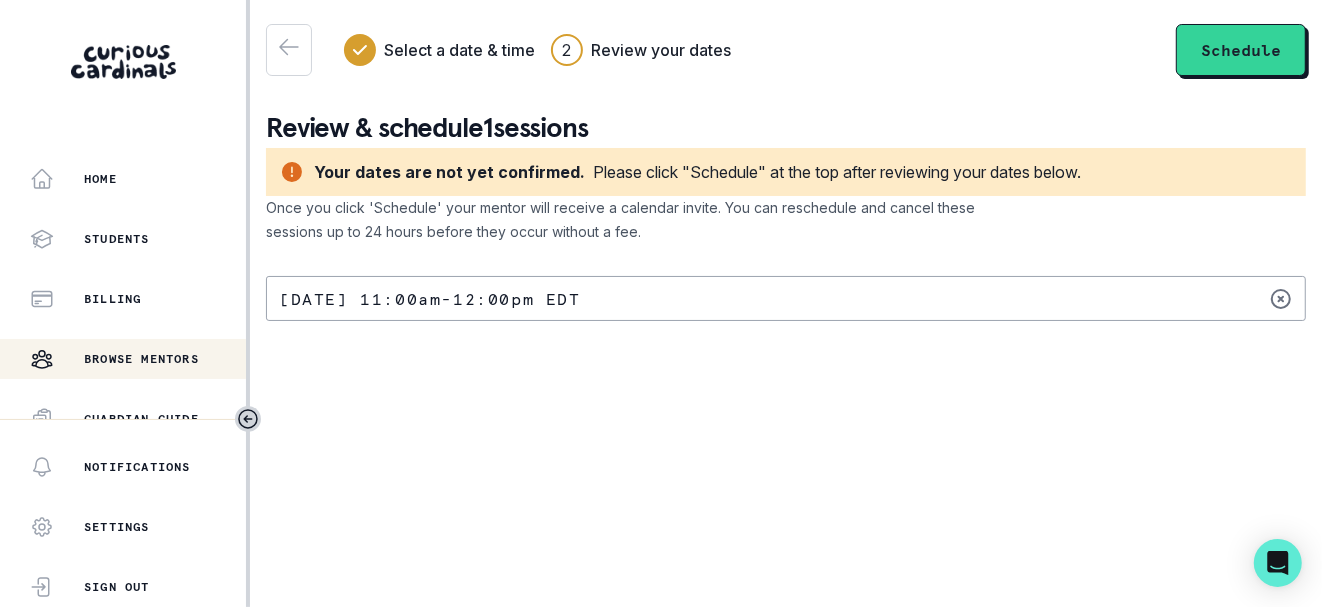 scroll, scrollTop: 79, scrollLeft: 0, axis: vertical 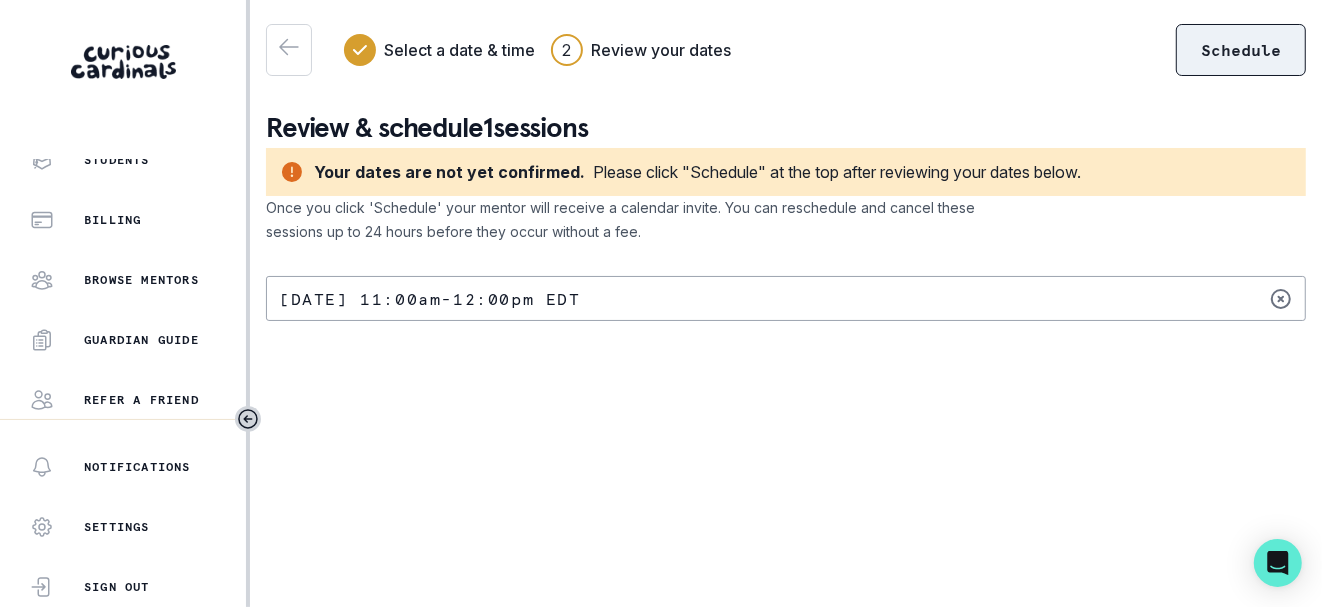 click on "Schedule" at bounding box center (1241, 50) 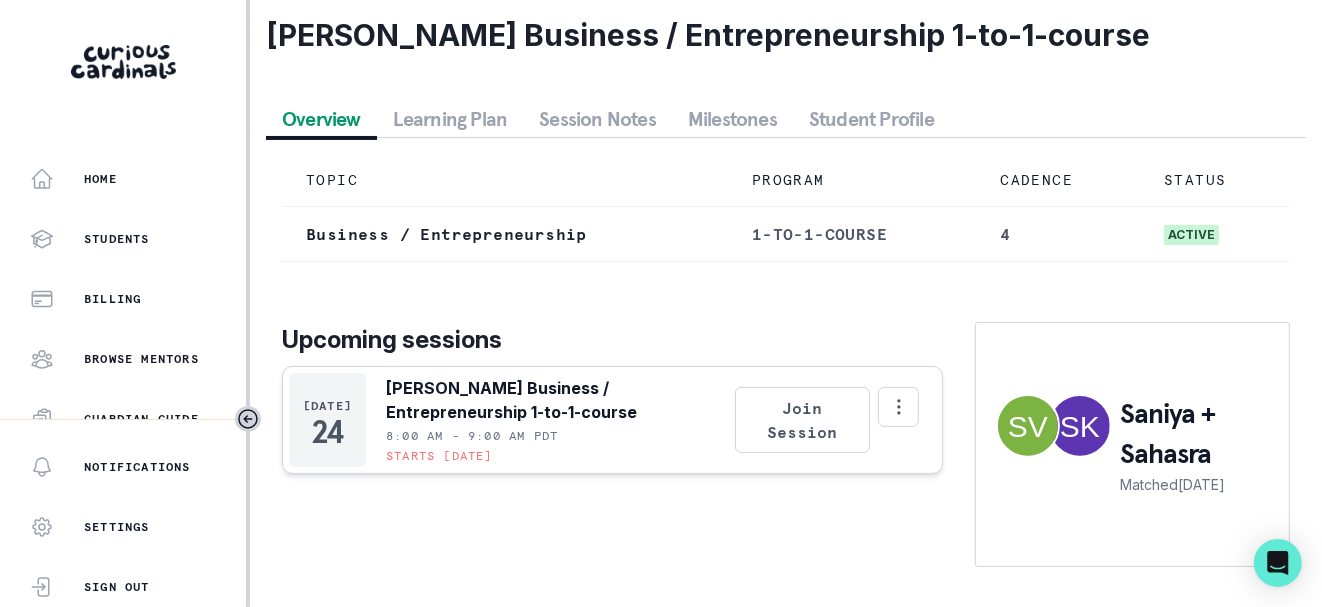 scroll, scrollTop: 0, scrollLeft: 0, axis: both 